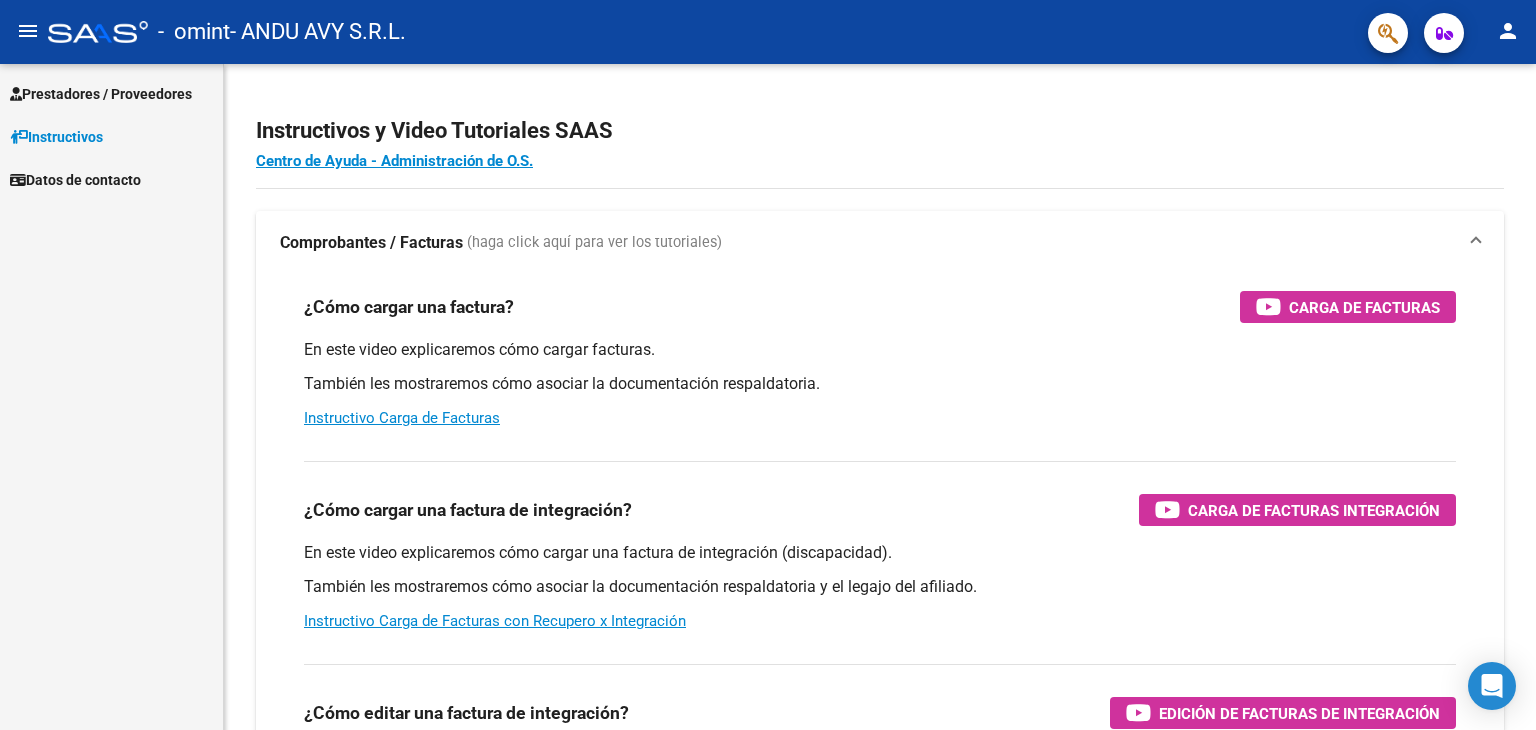 scroll, scrollTop: 0, scrollLeft: 0, axis: both 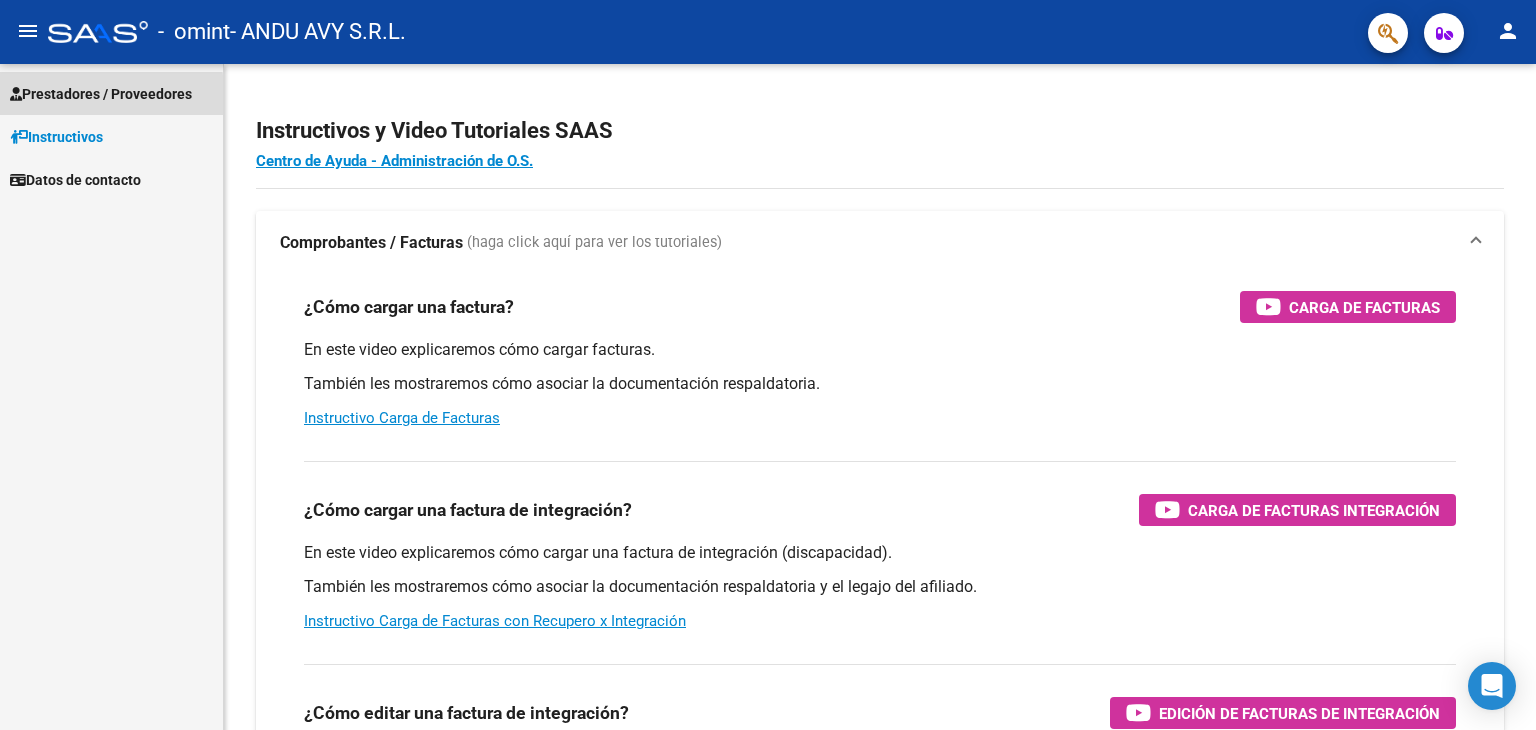 click on "Prestadores / Proveedores" at bounding box center (101, 94) 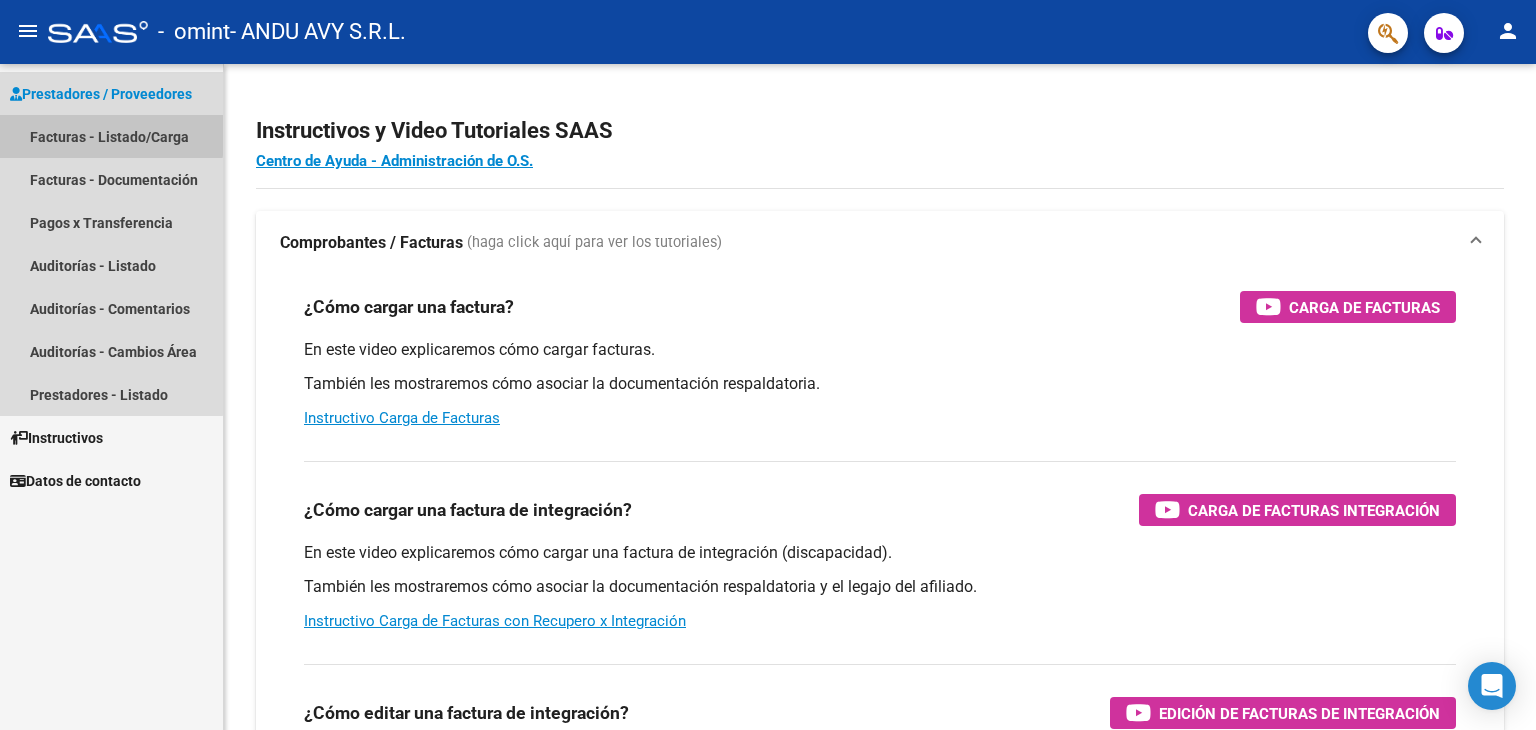 click on "Facturas - Listado/Carga" at bounding box center (111, 136) 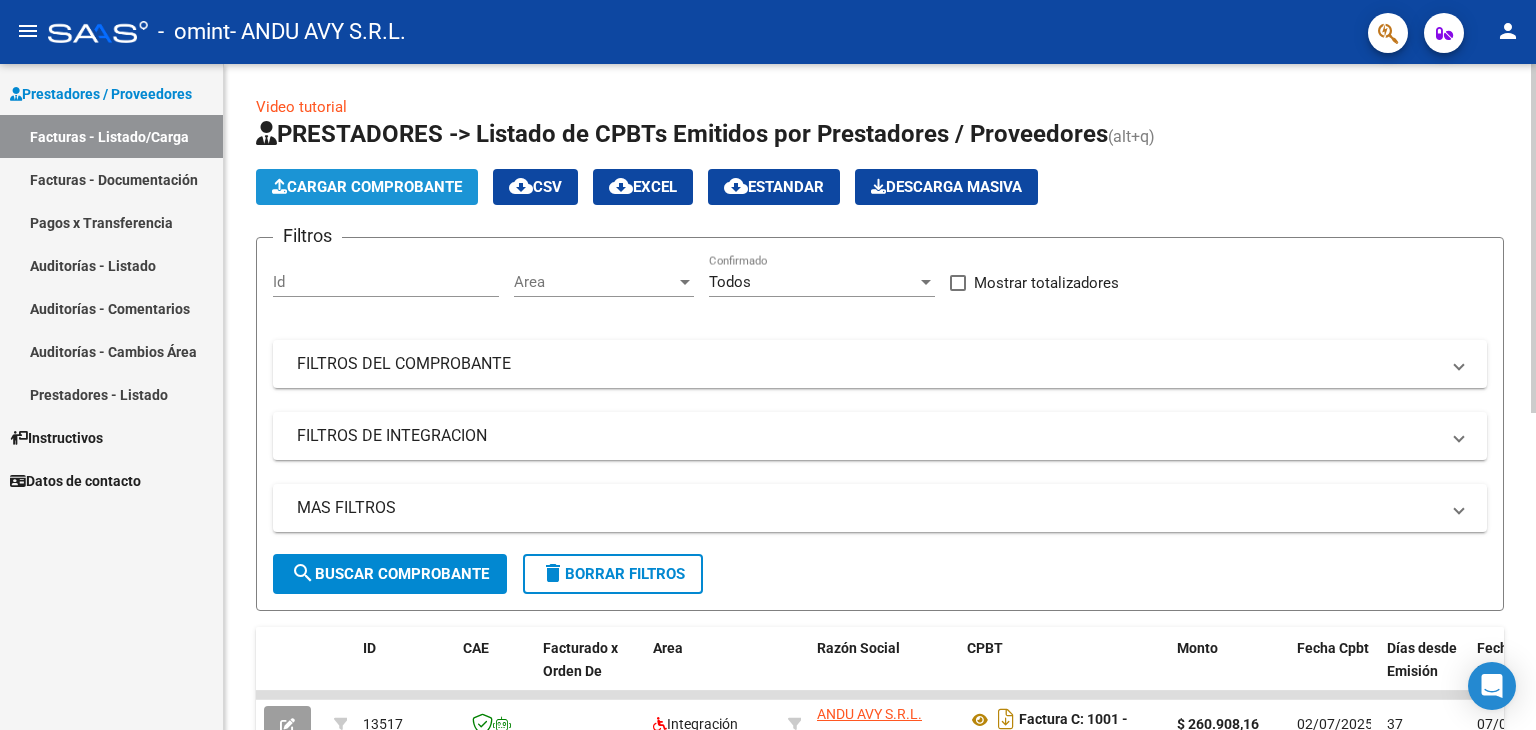 click on "Cargar Comprobante" 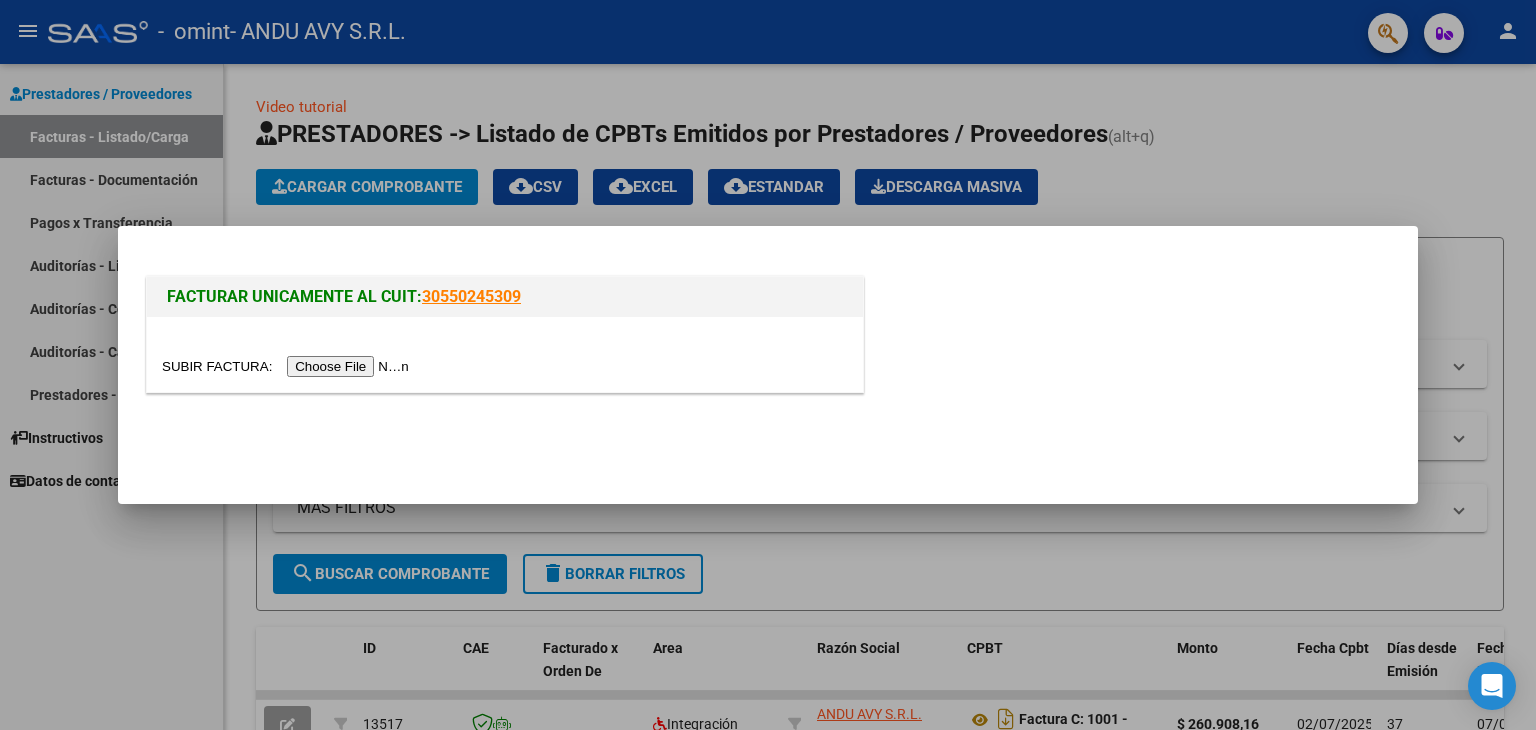 click at bounding box center [288, 366] 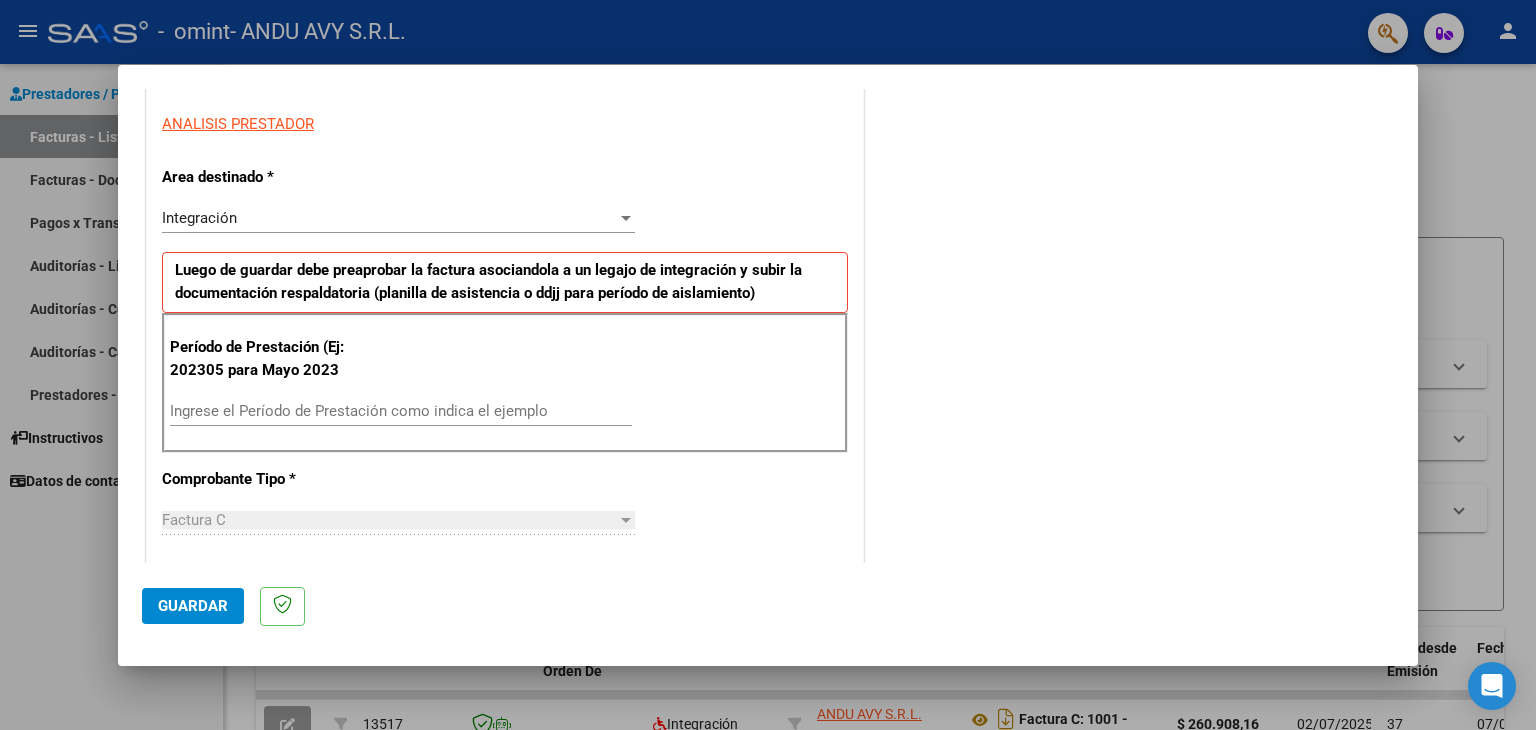 scroll, scrollTop: 364, scrollLeft: 0, axis: vertical 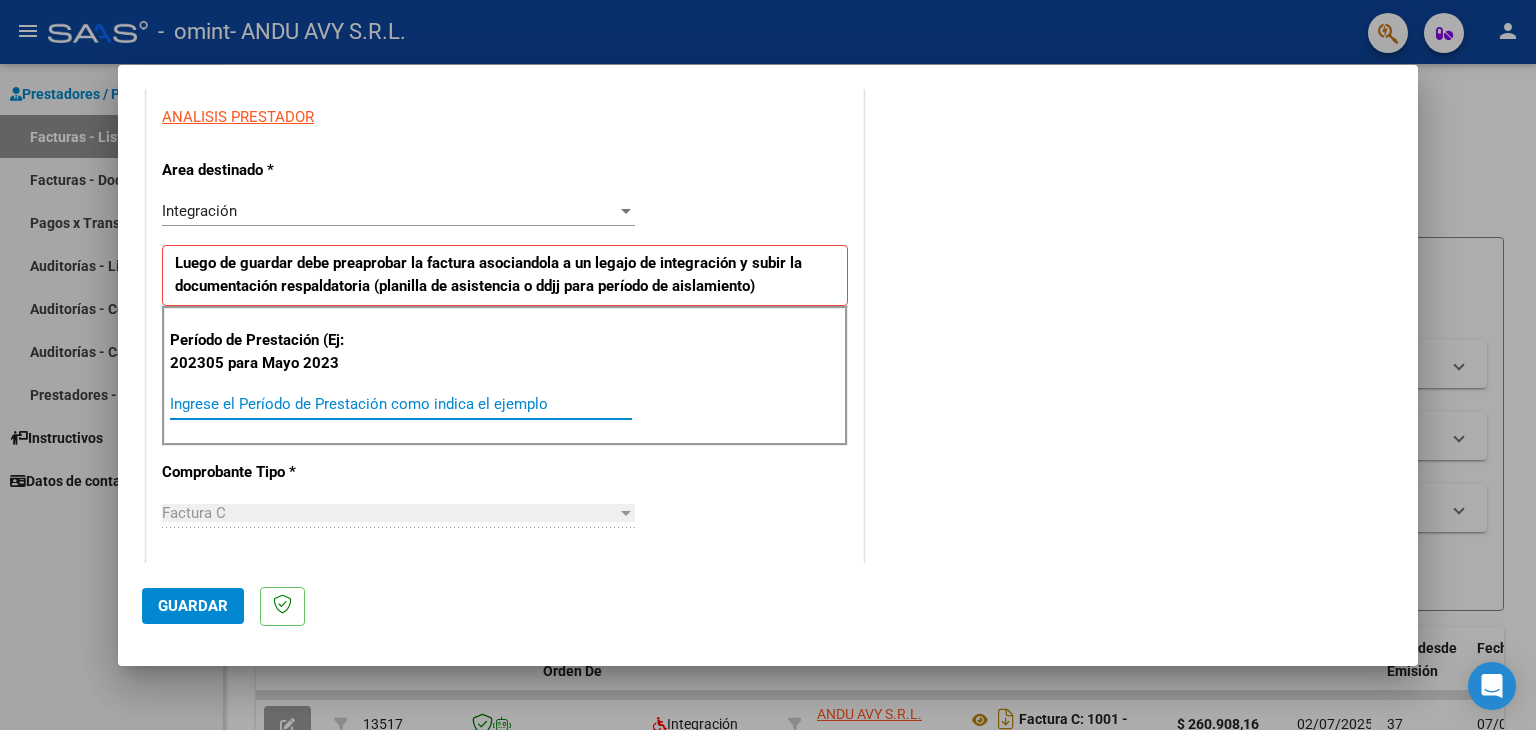 click on "Ingrese el Período de Prestación como indica el ejemplo" at bounding box center [401, 404] 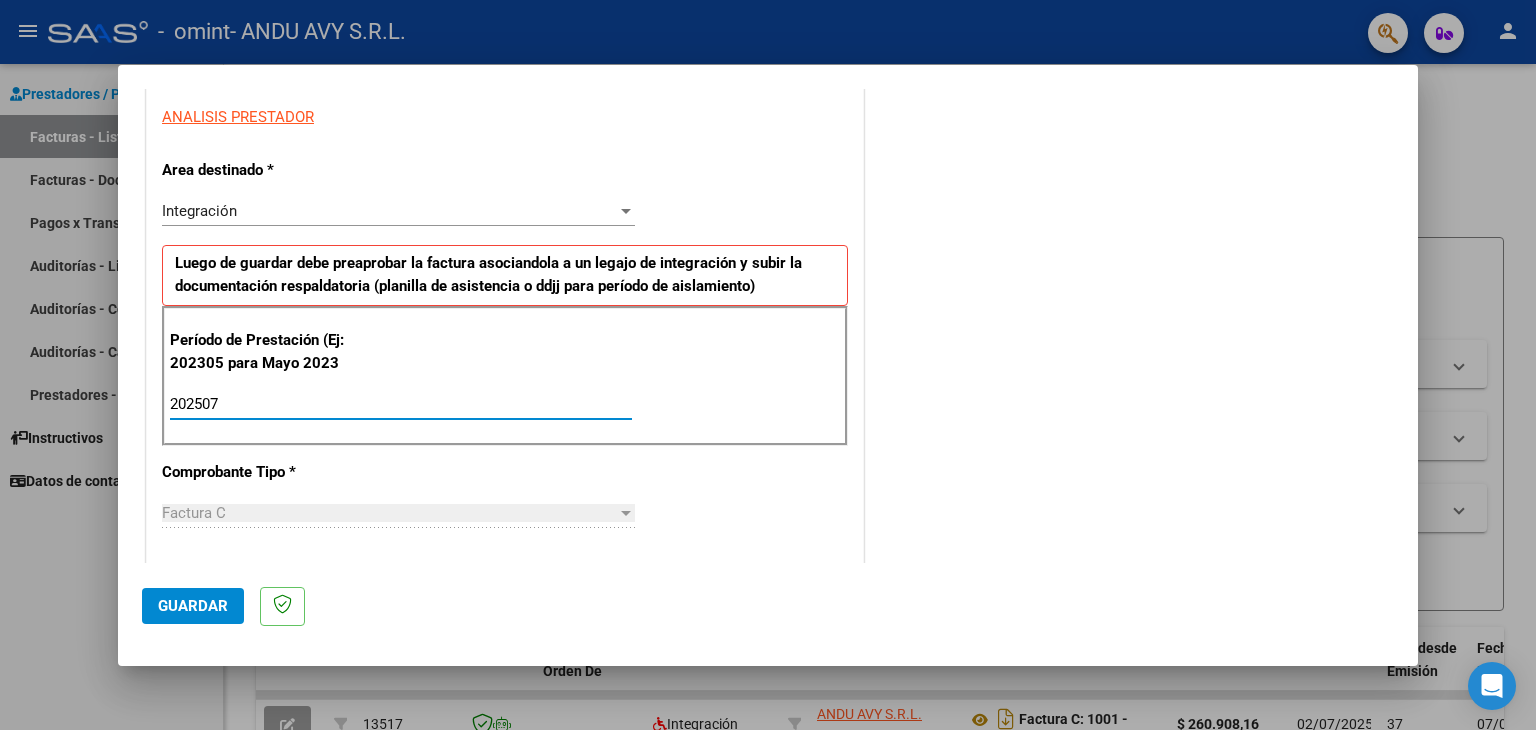 type on "202507" 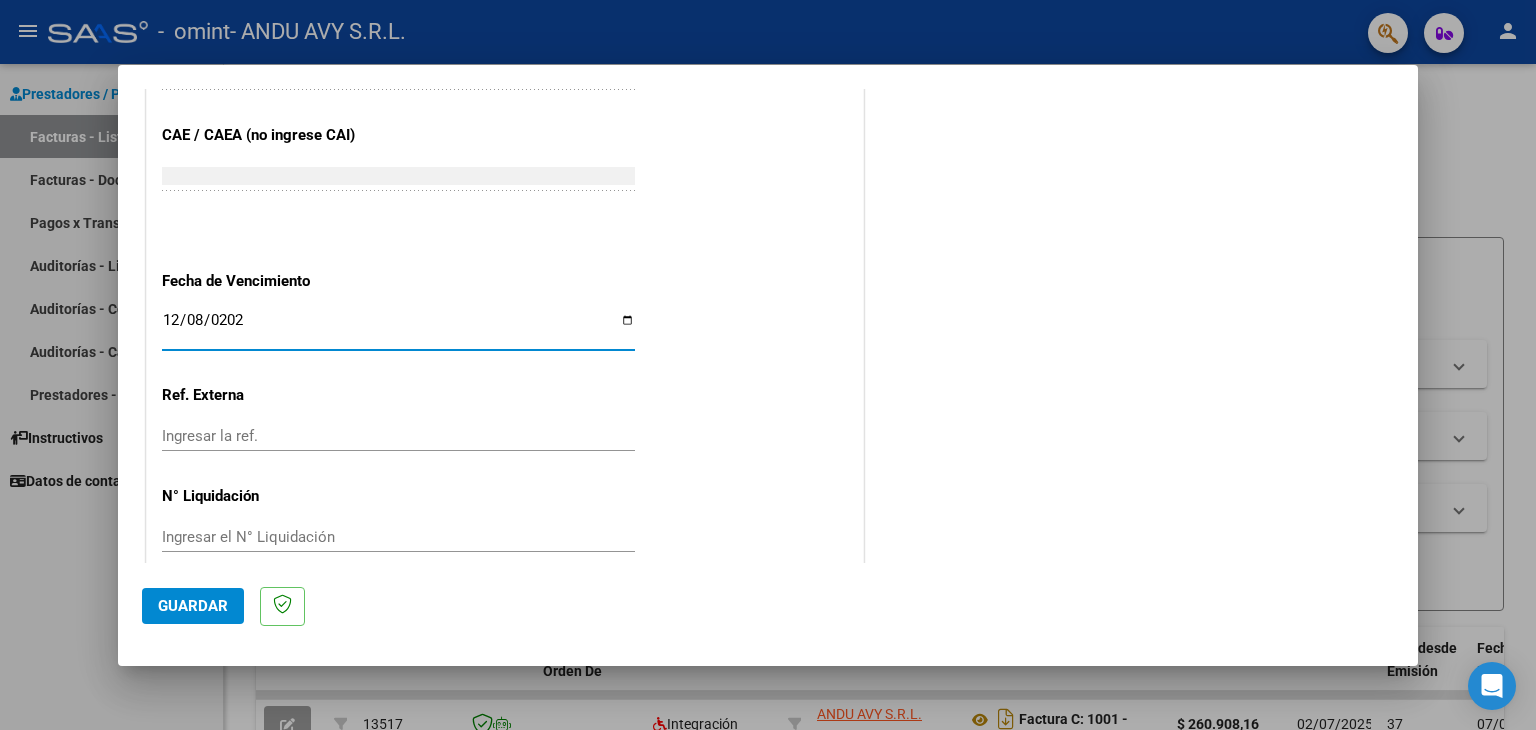 type on "2024-12-08" 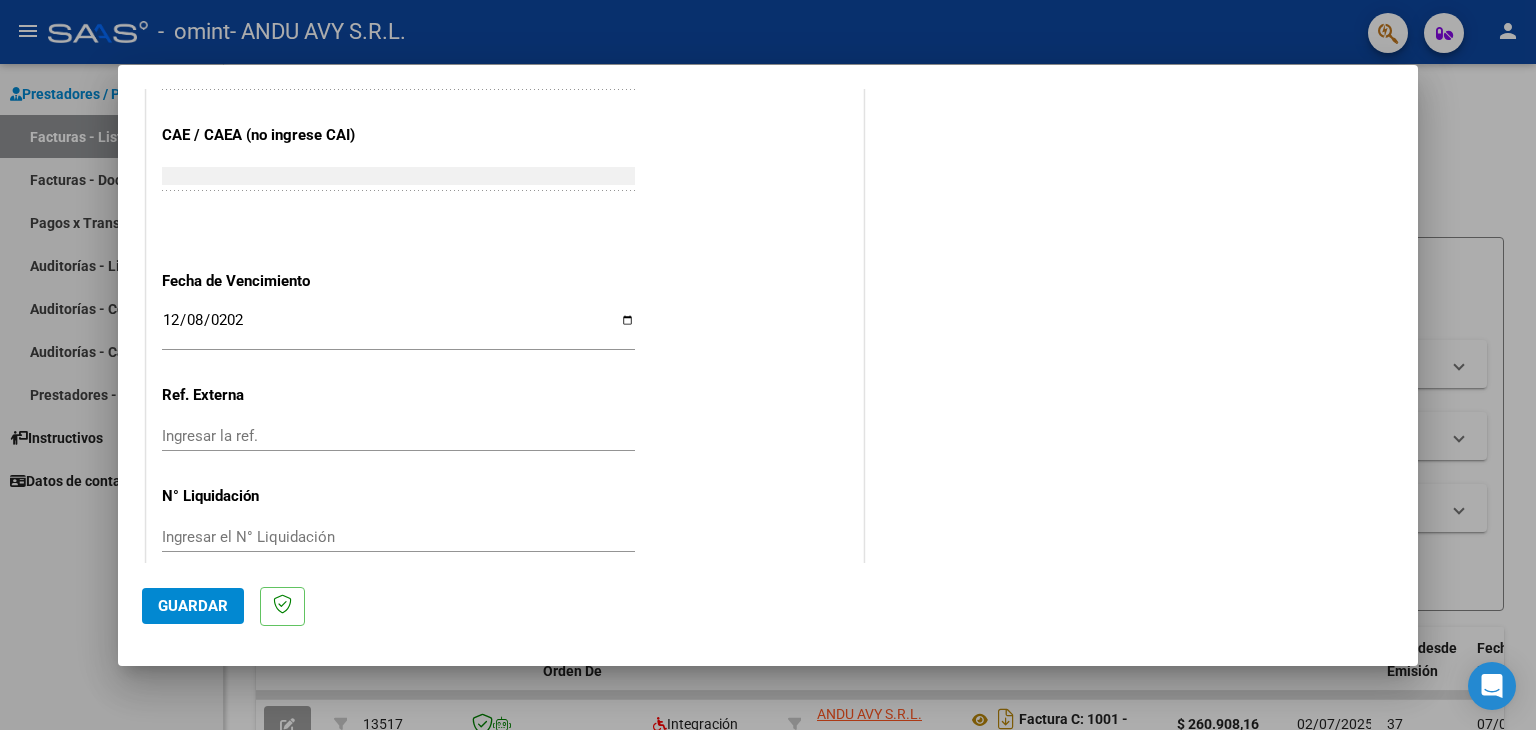 scroll, scrollTop: 1245, scrollLeft: 0, axis: vertical 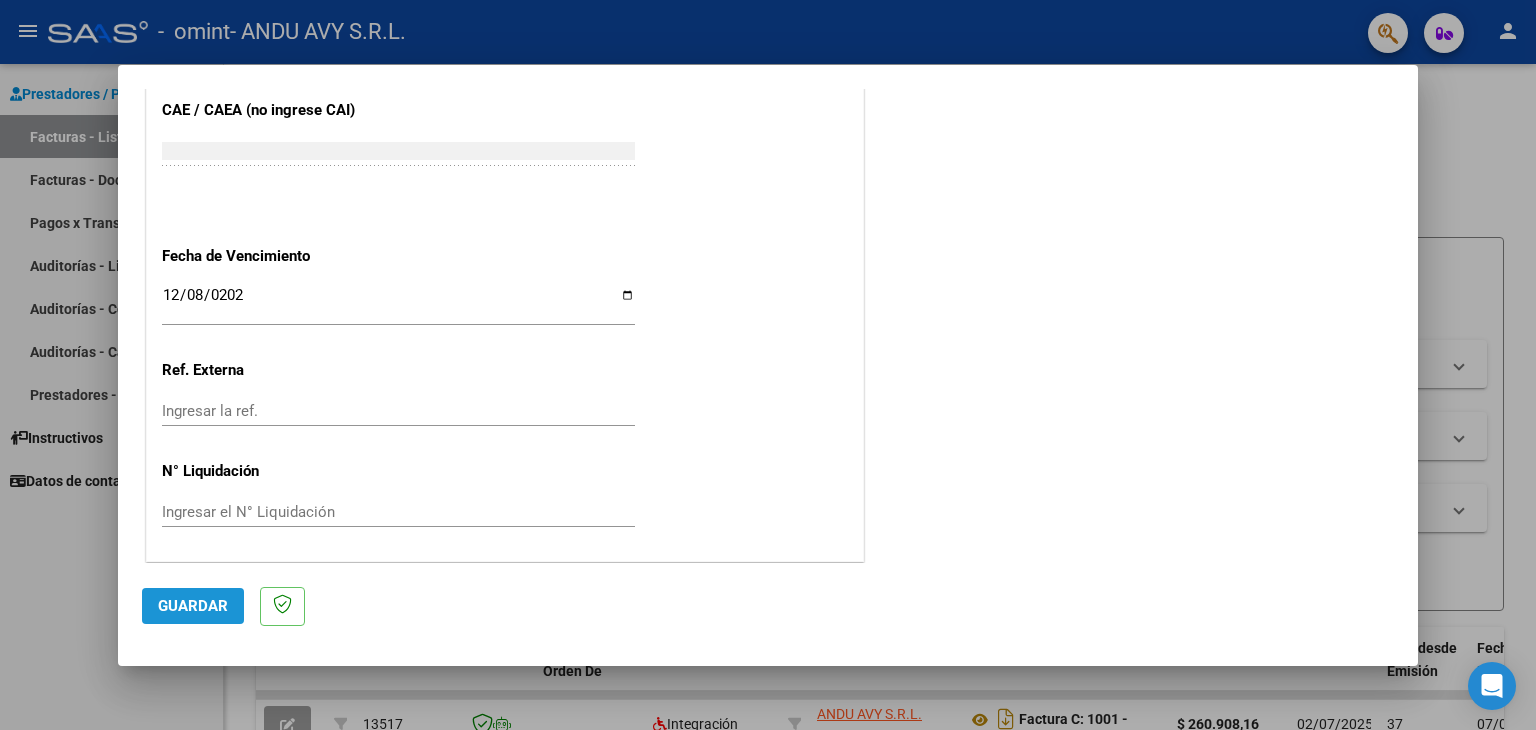 click on "Guardar" 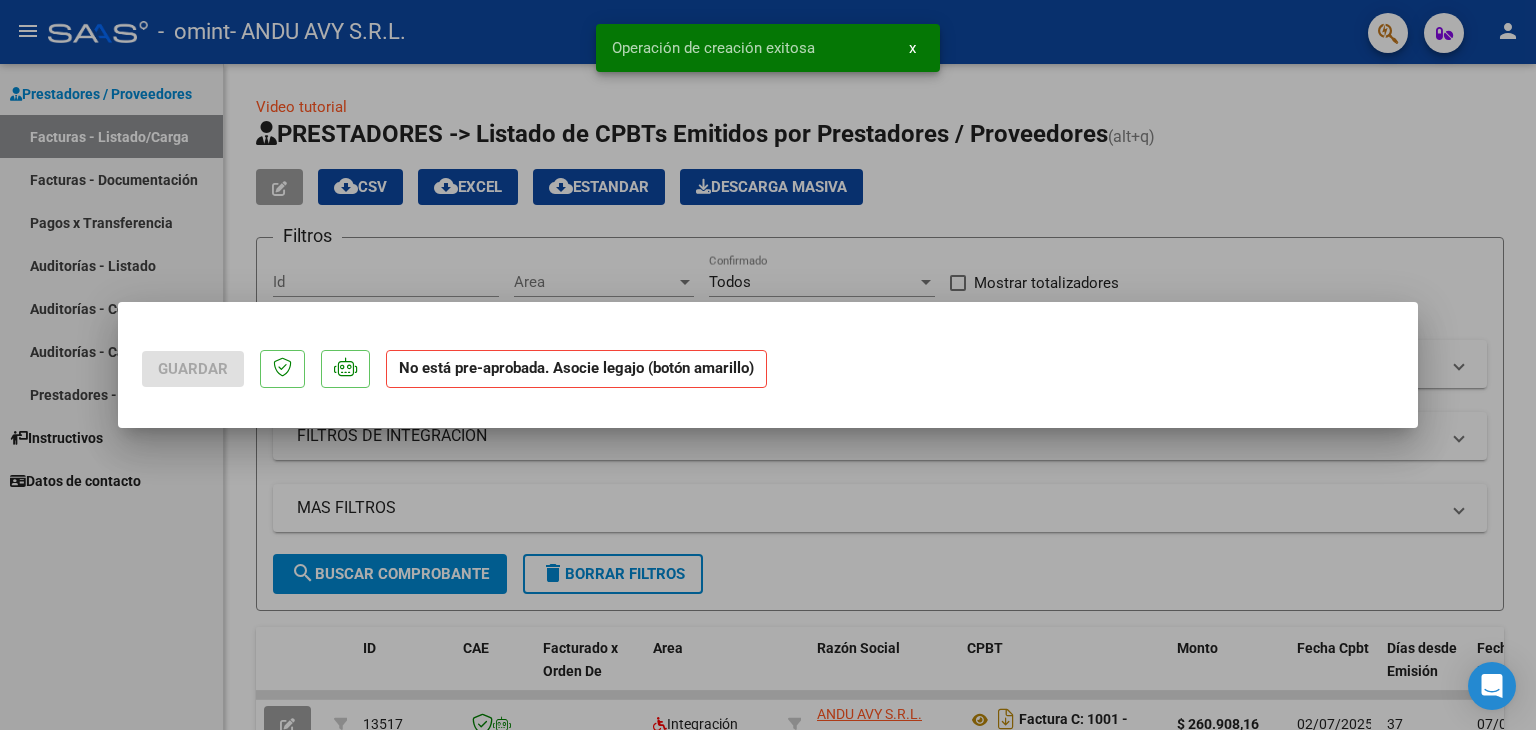 scroll, scrollTop: 0, scrollLeft: 0, axis: both 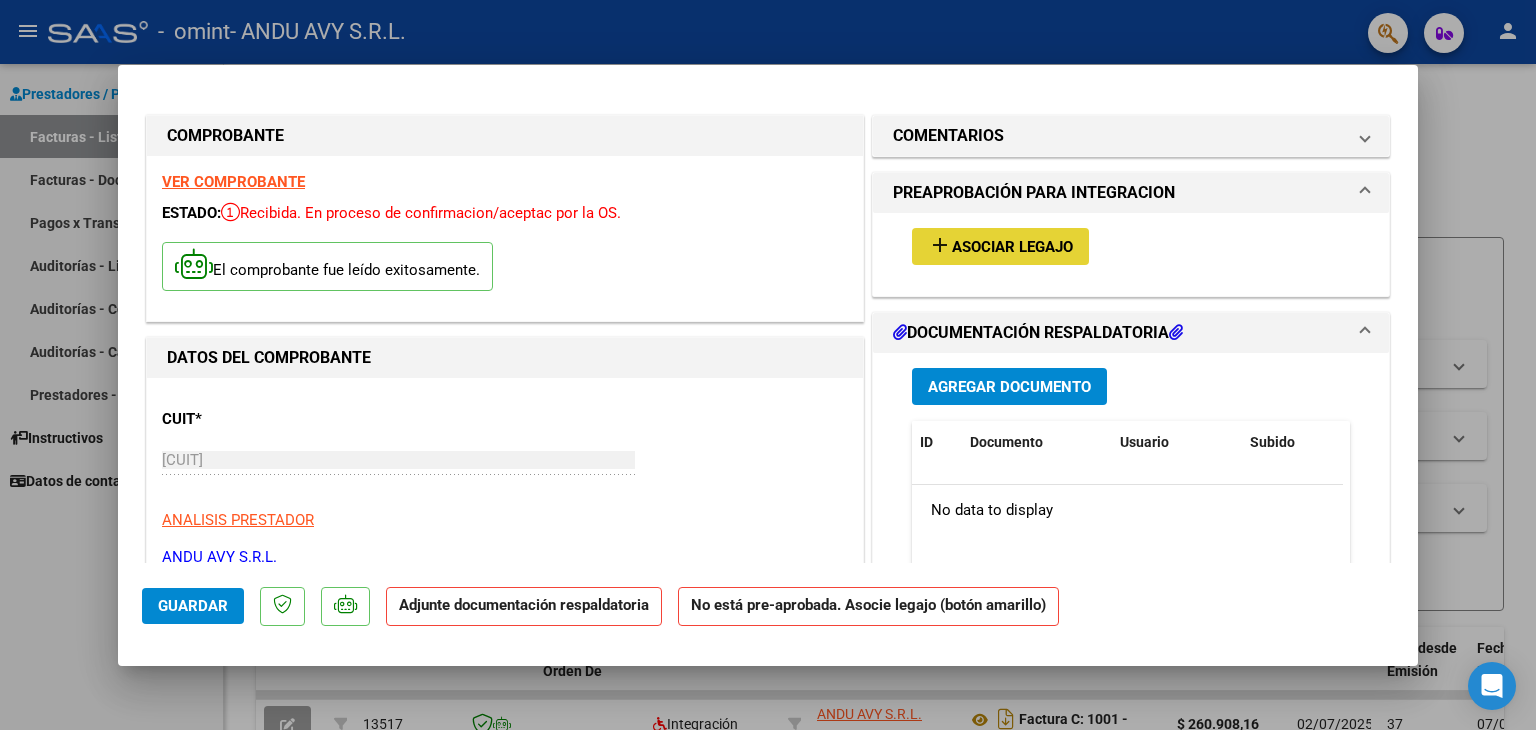 click on "add" at bounding box center [940, 245] 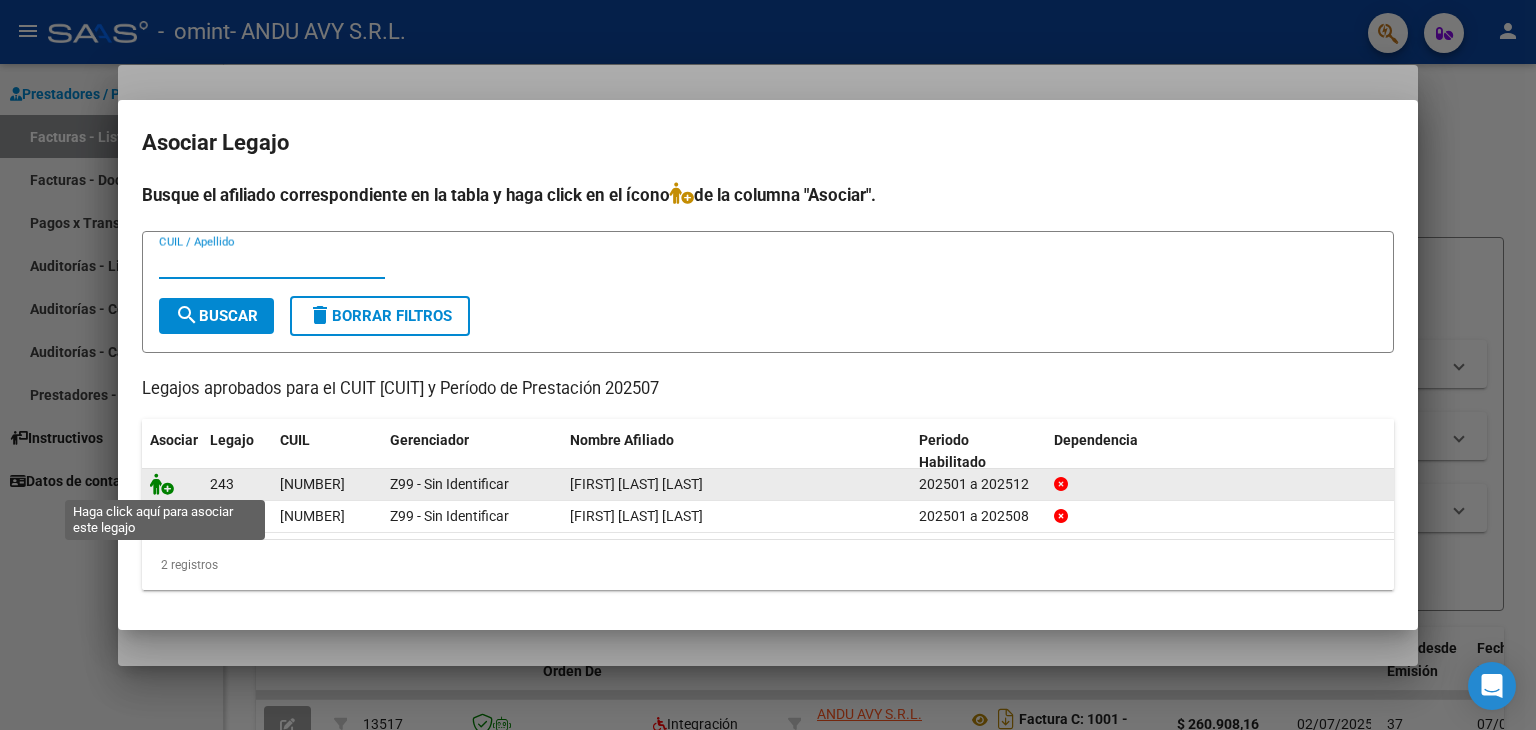 click 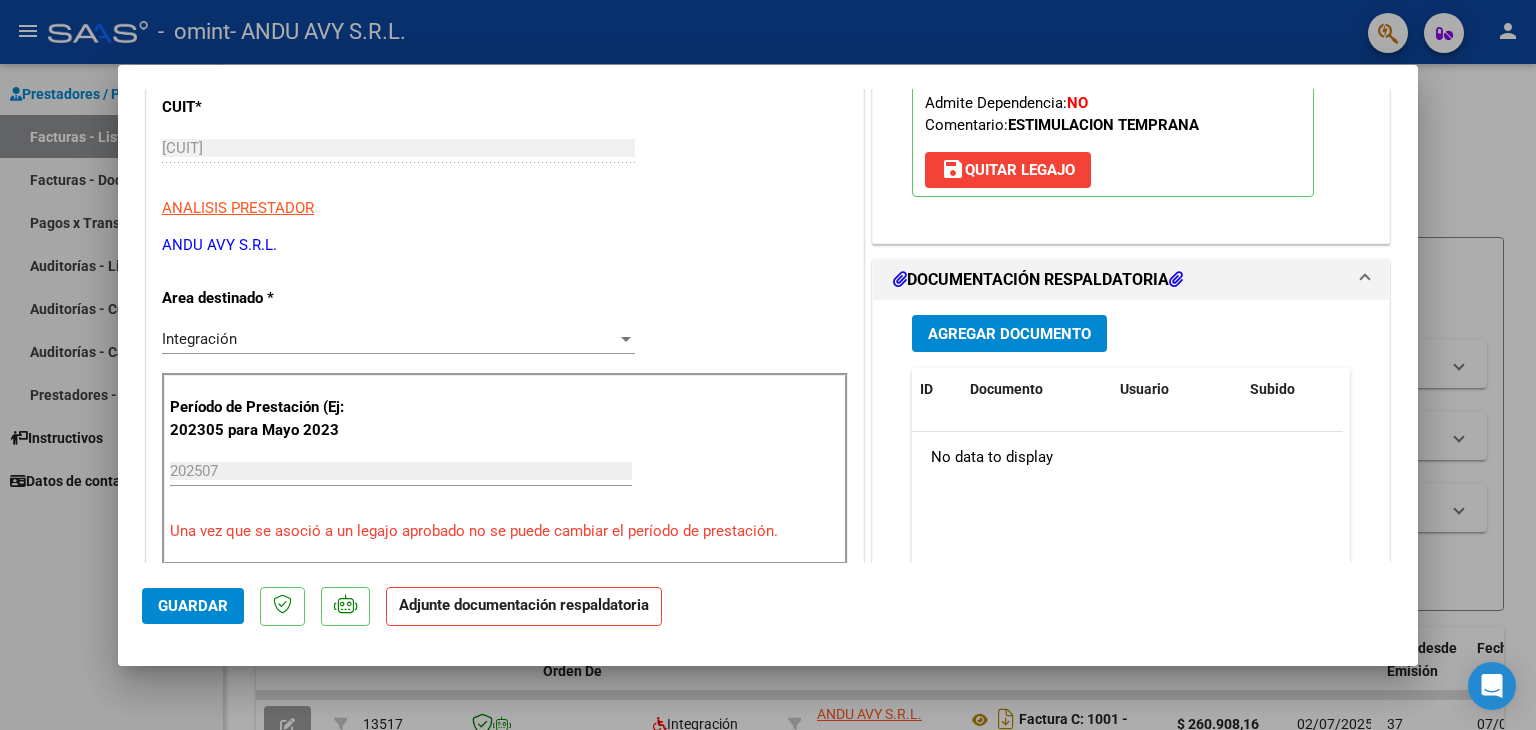 scroll, scrollTop: 378, scrollLeft: 0, axis: vertical 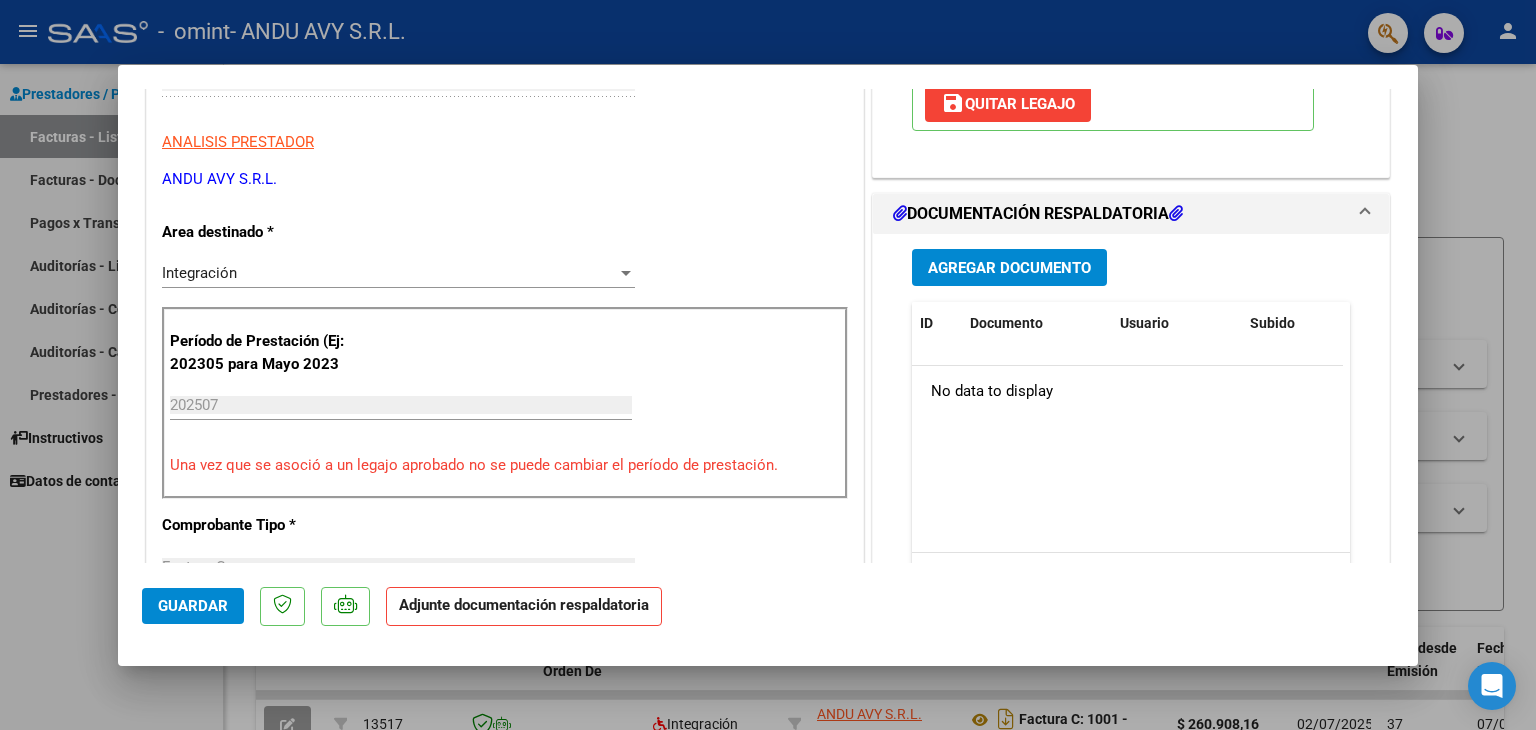 click on "Agregar Documento" at bounding box center (1009, 268) 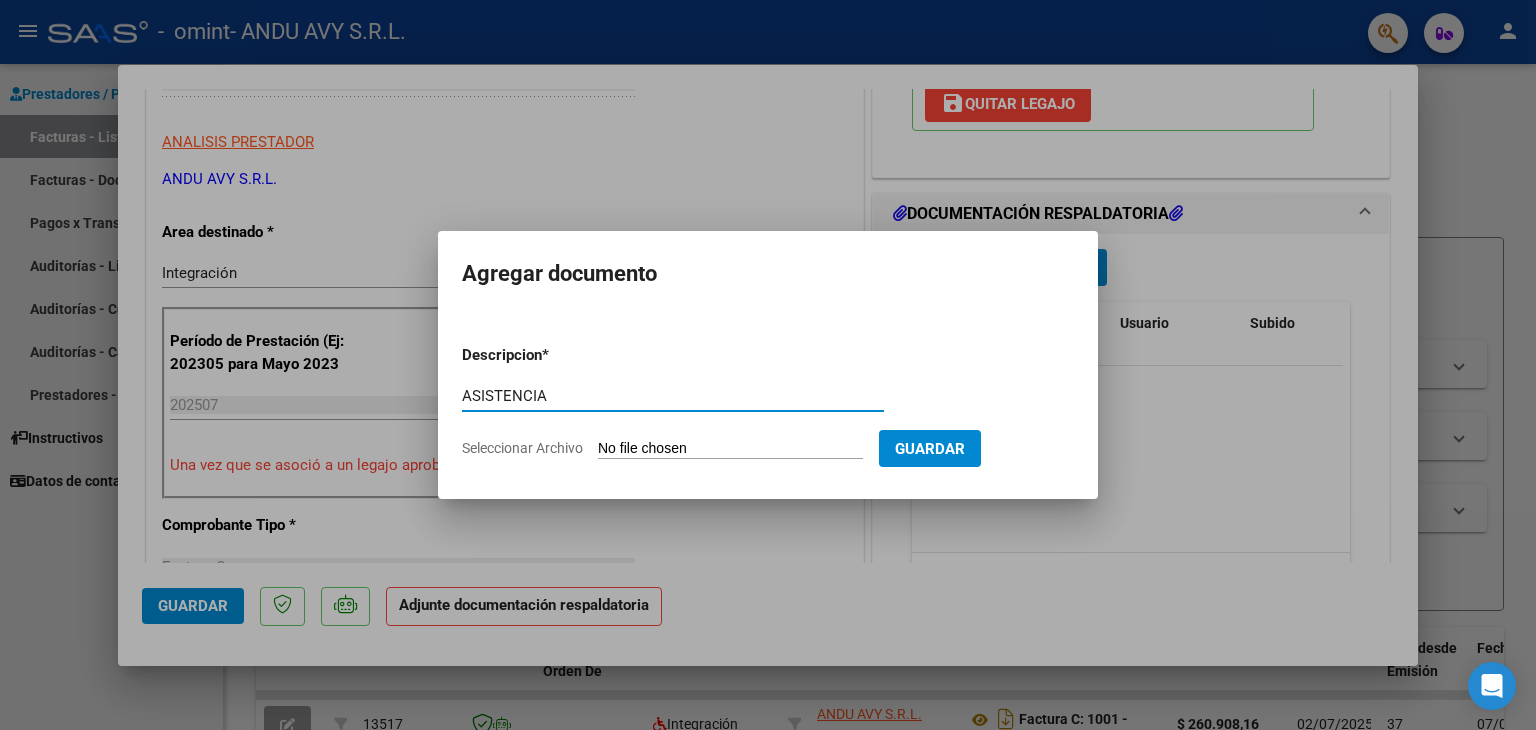 type on "ASISTENCIA" 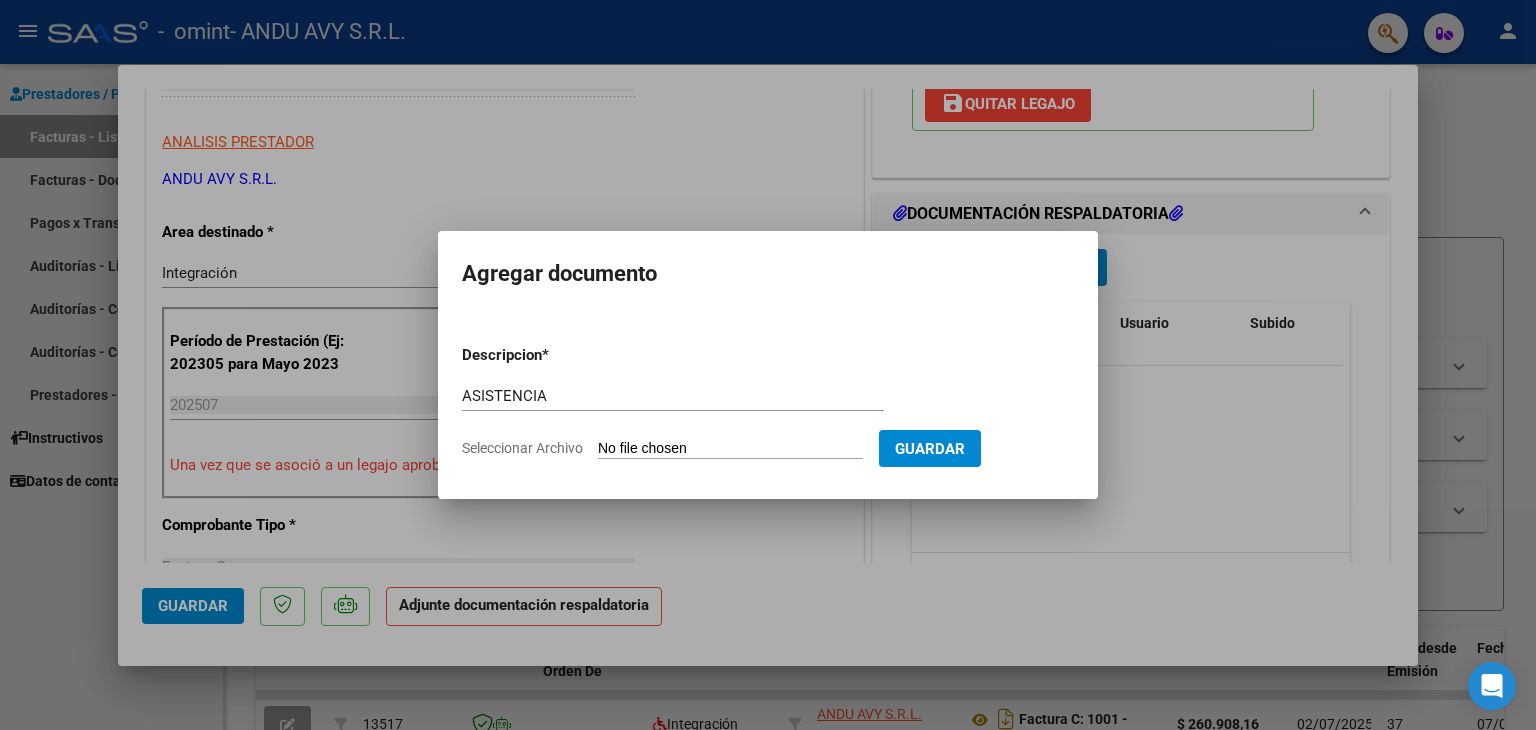 click on "Seleccionar Archivo" at bounding box center (730, 449) 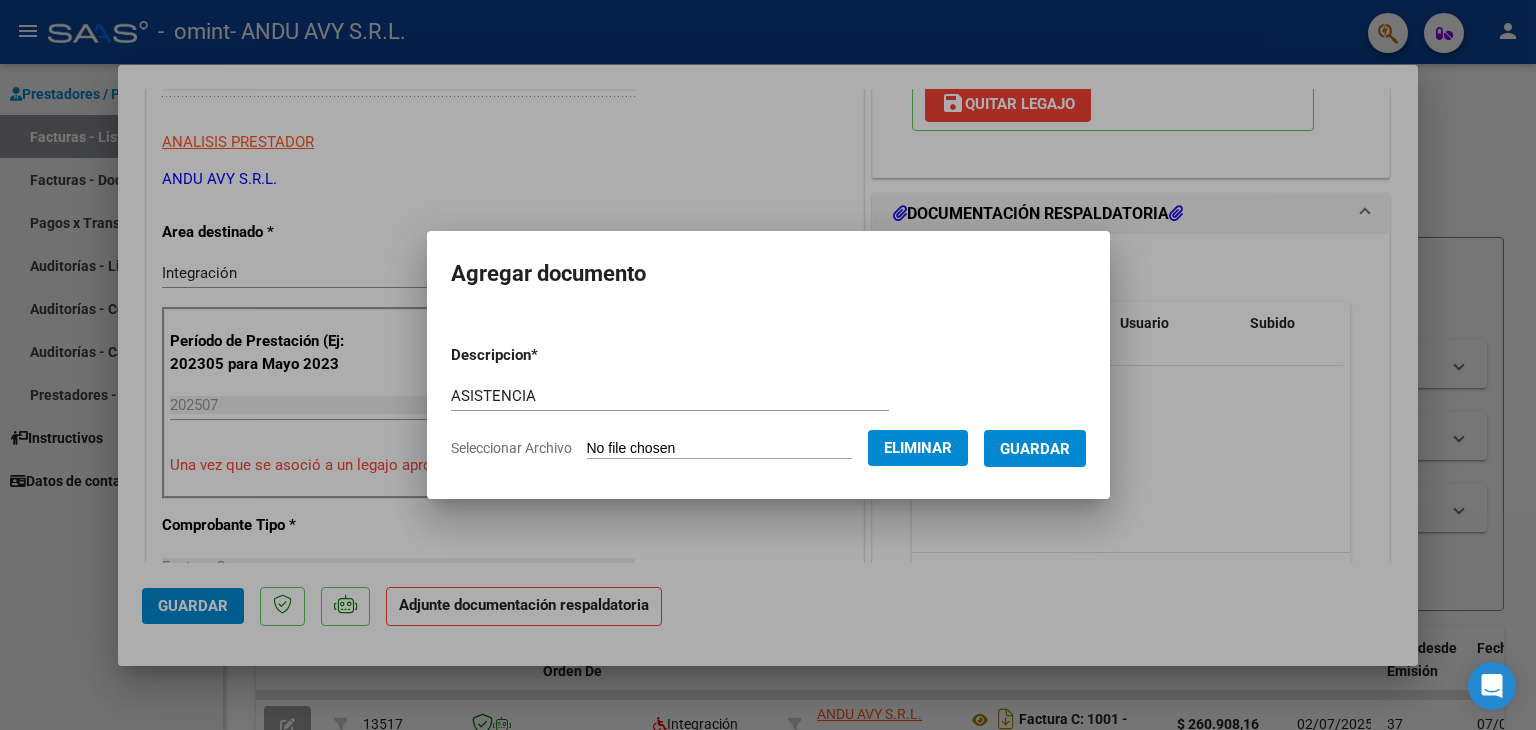 click on "Guardar" at bounding box center [1035, 449] 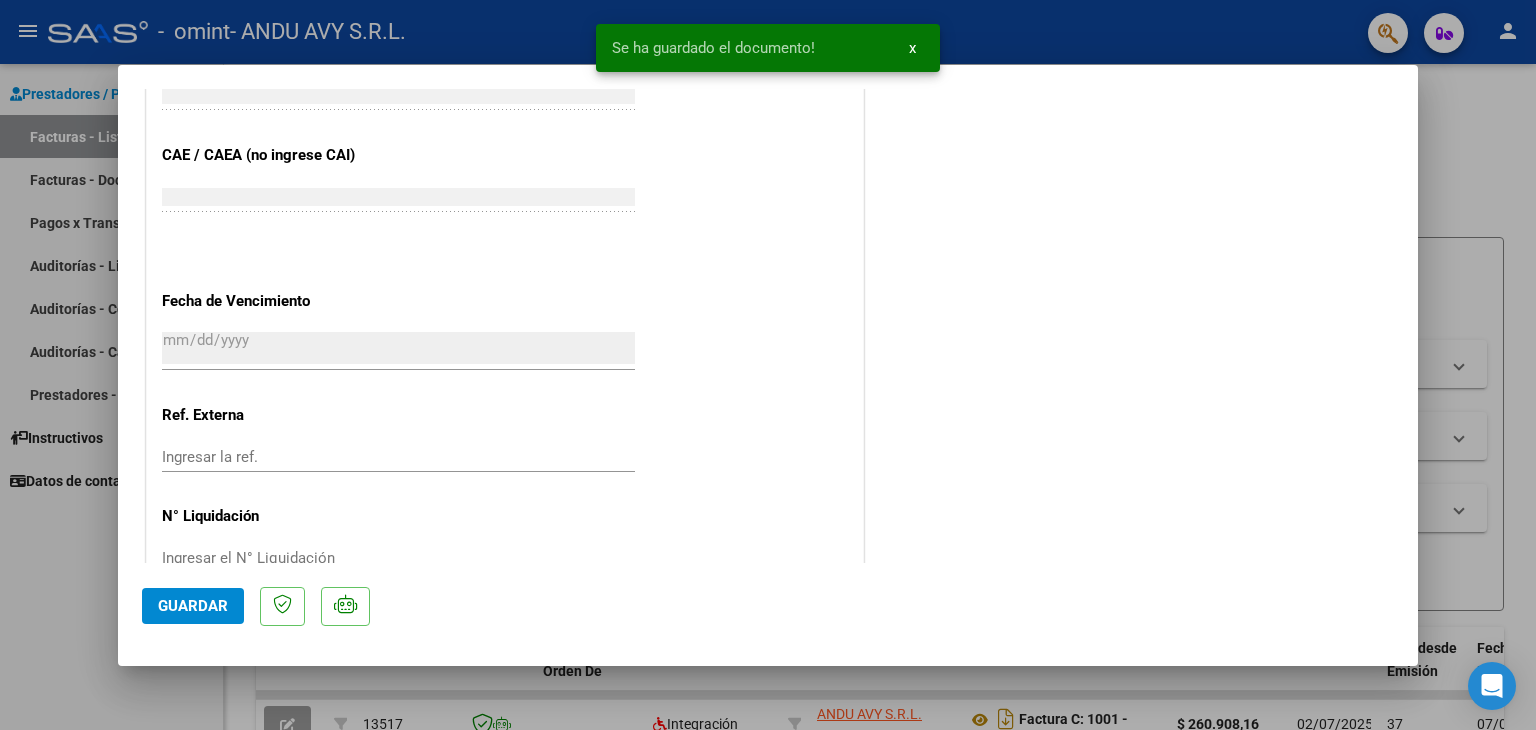 scroll, scrollTop: 1313, scrollLeft: 0, axis: vertical 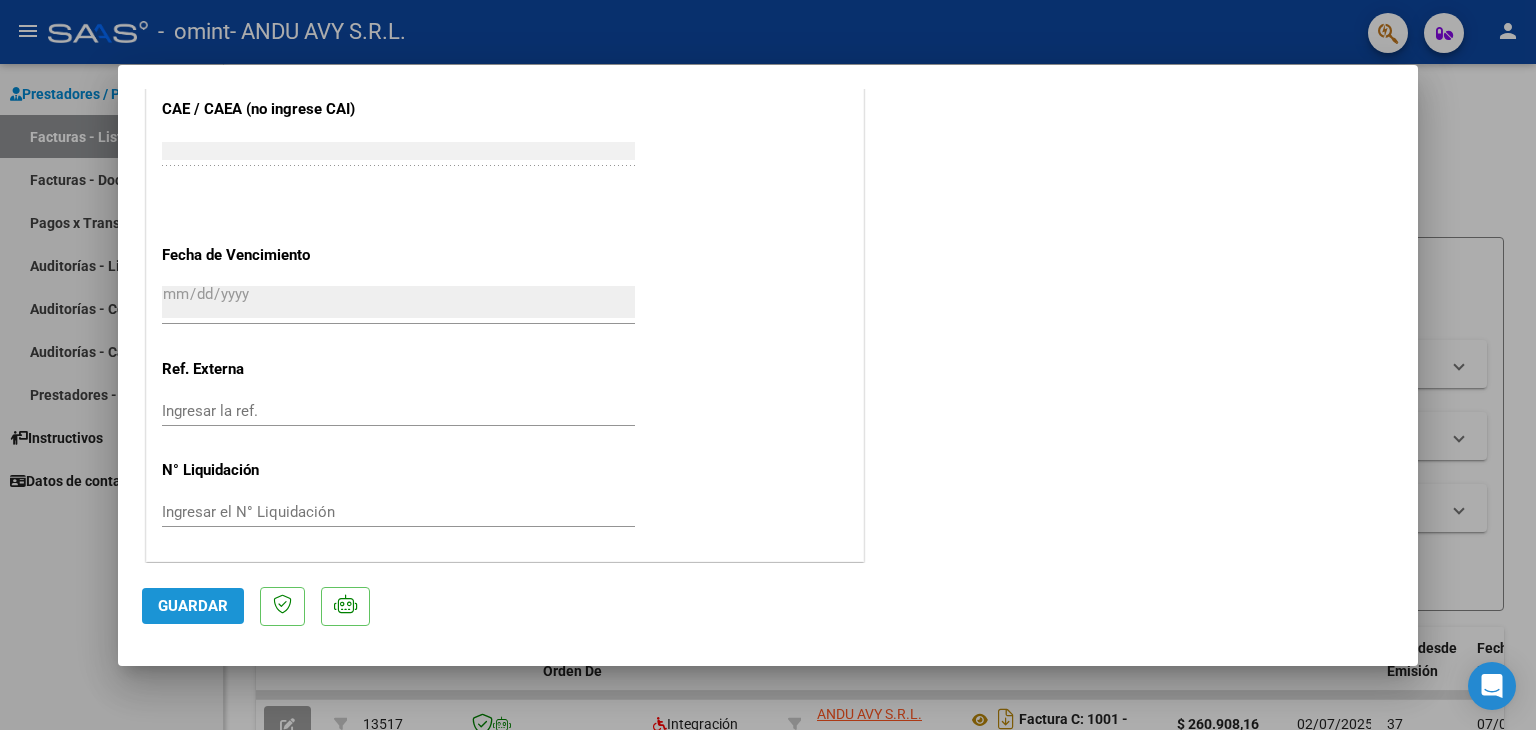 click on "Guardar" 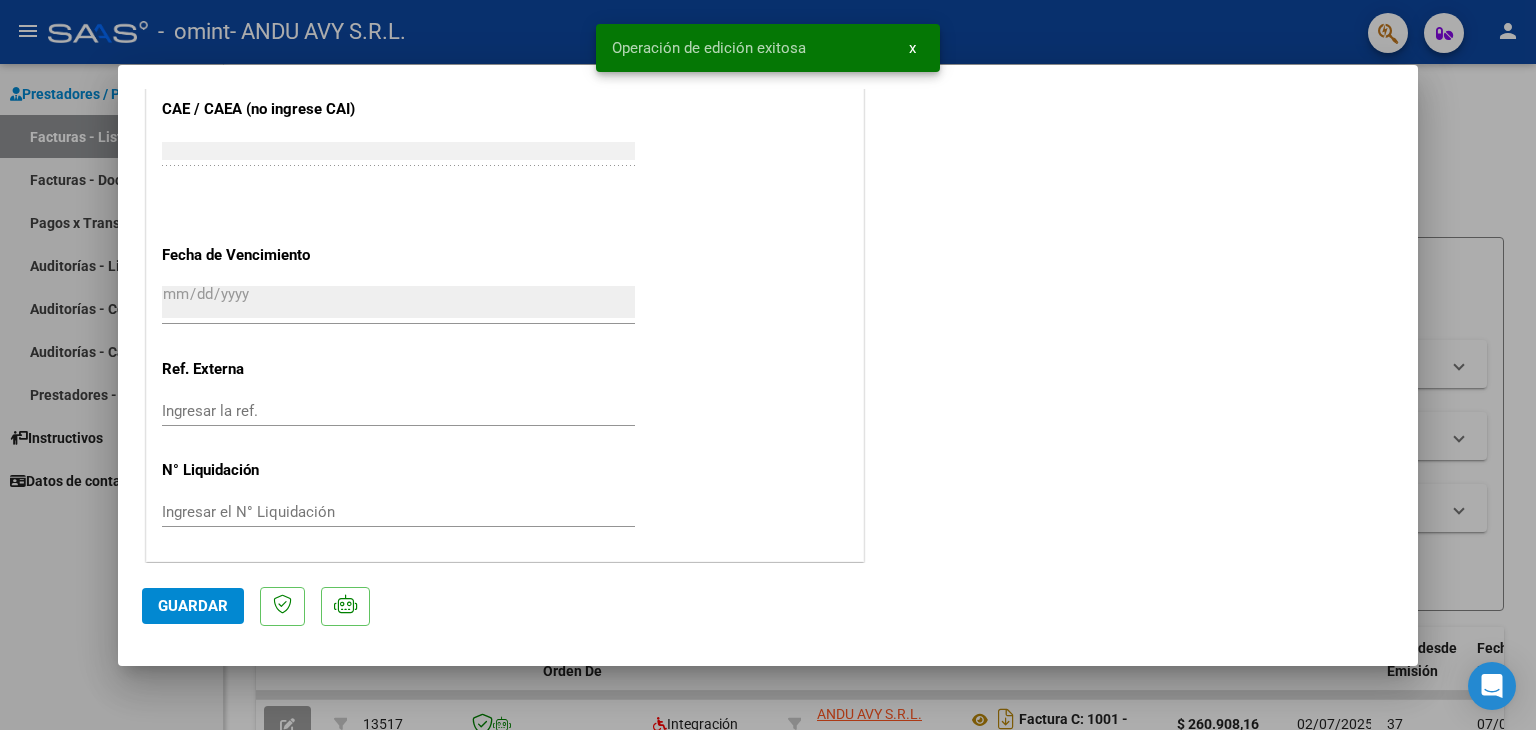 click on "x" at bounding box center [912, 48] 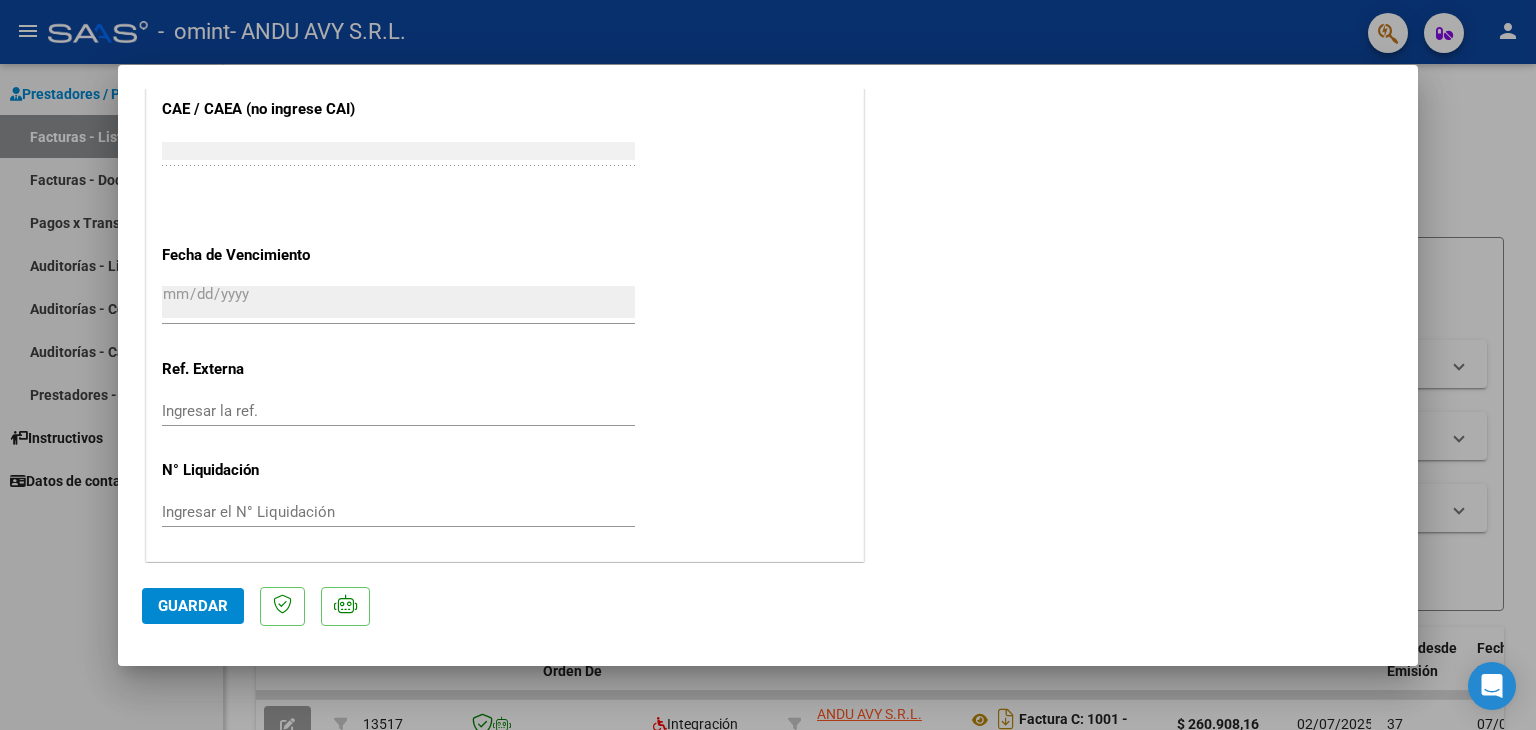 click at bounding box center [768, 365] 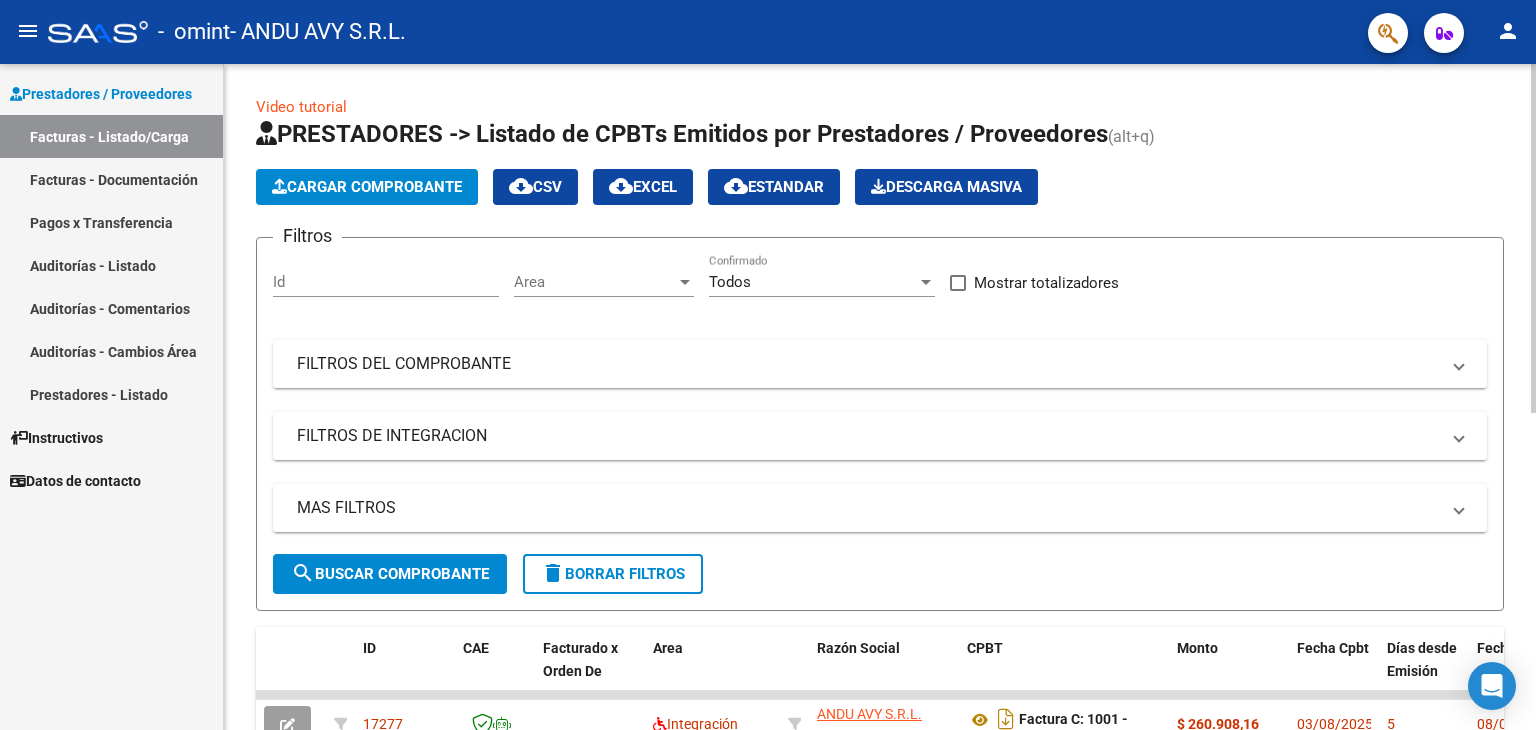 click on "search  Buscar Comprobante" 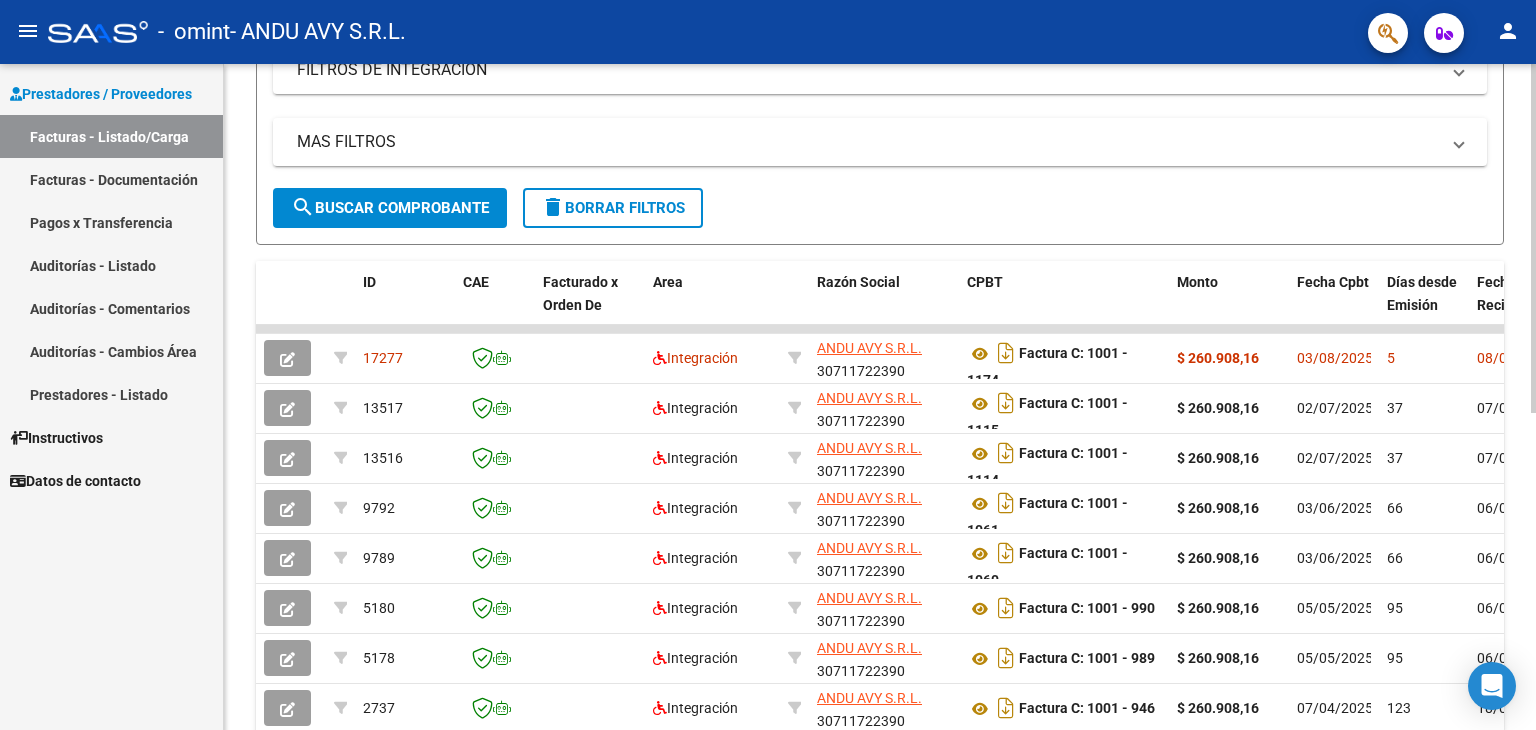 scroll, scrollTop: 368, scrollLeft: 0, axis: vertical 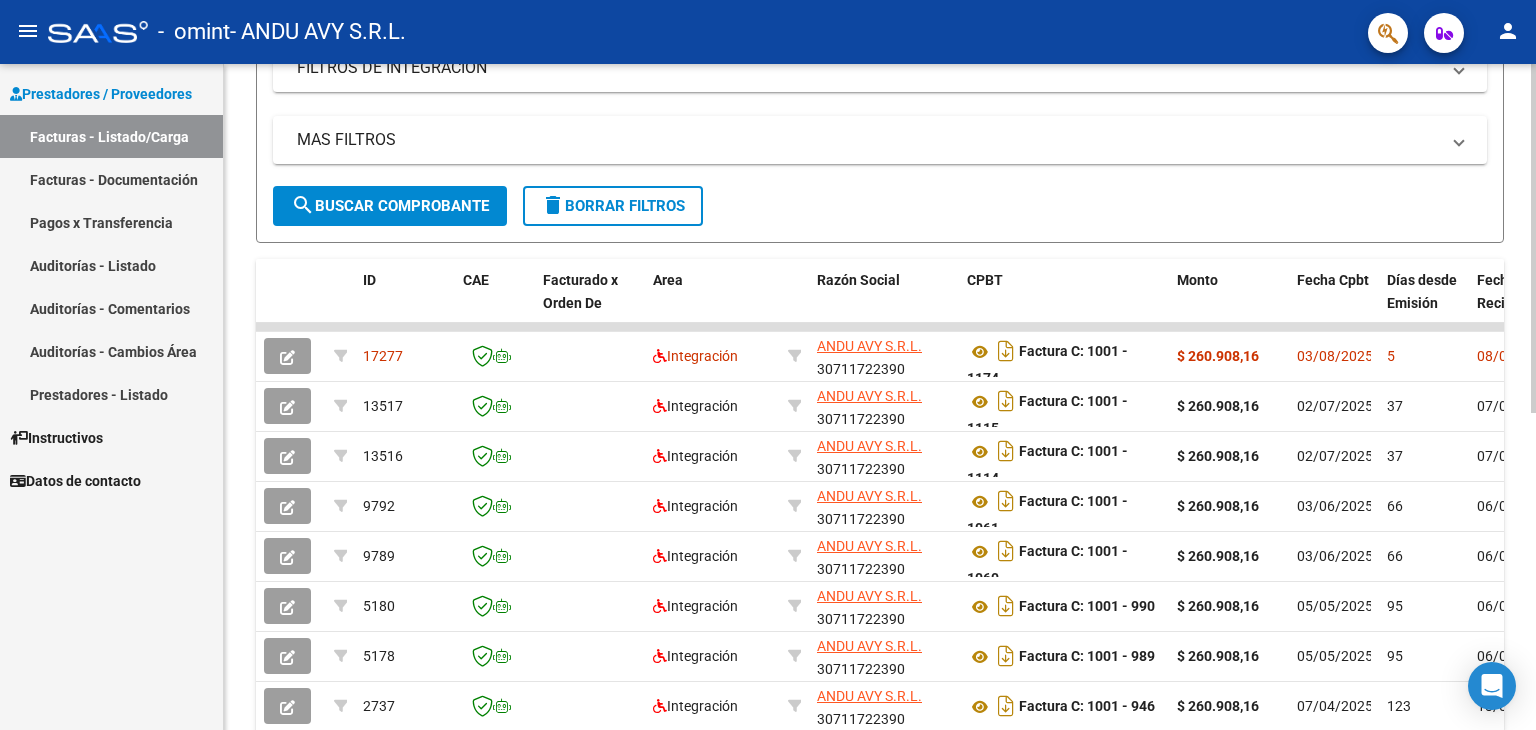 click 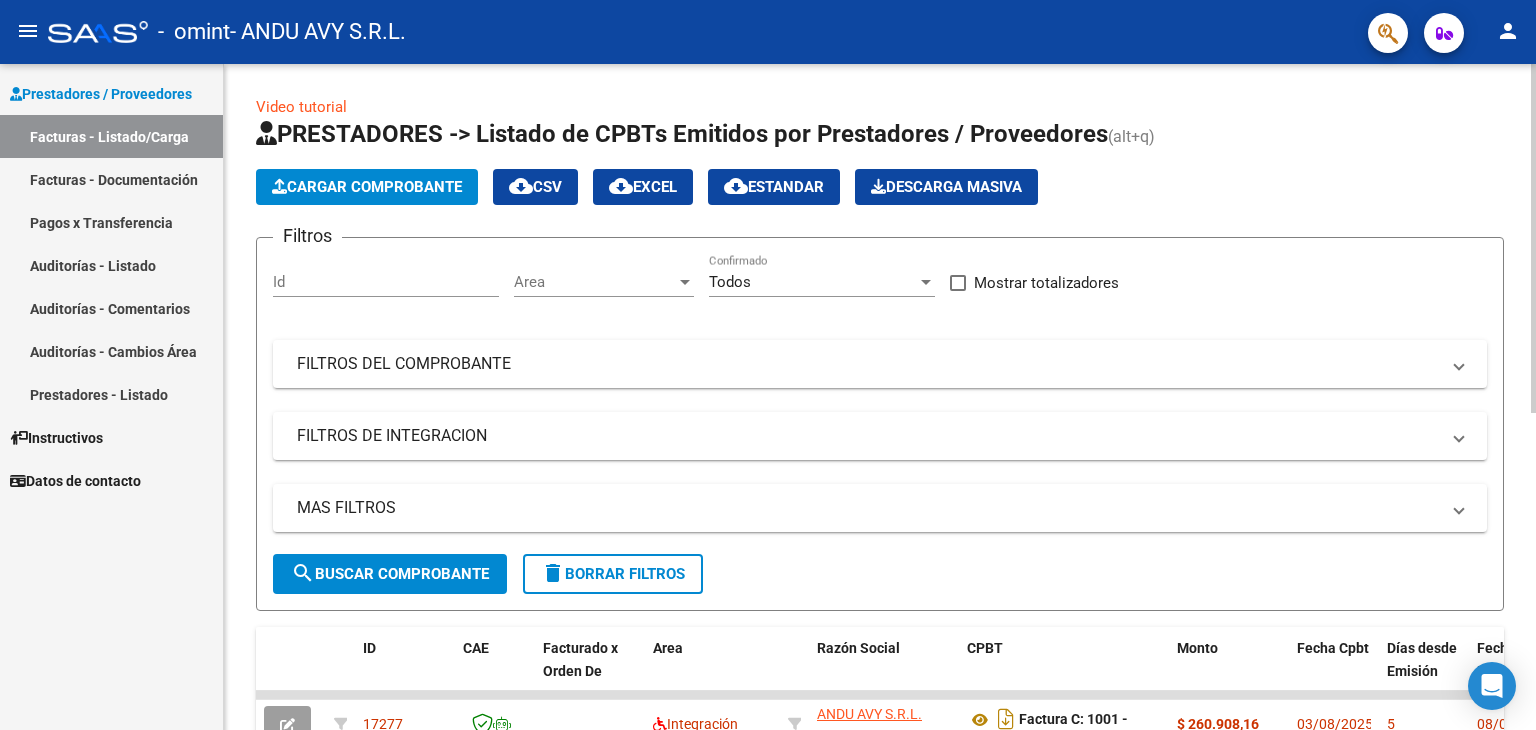 click 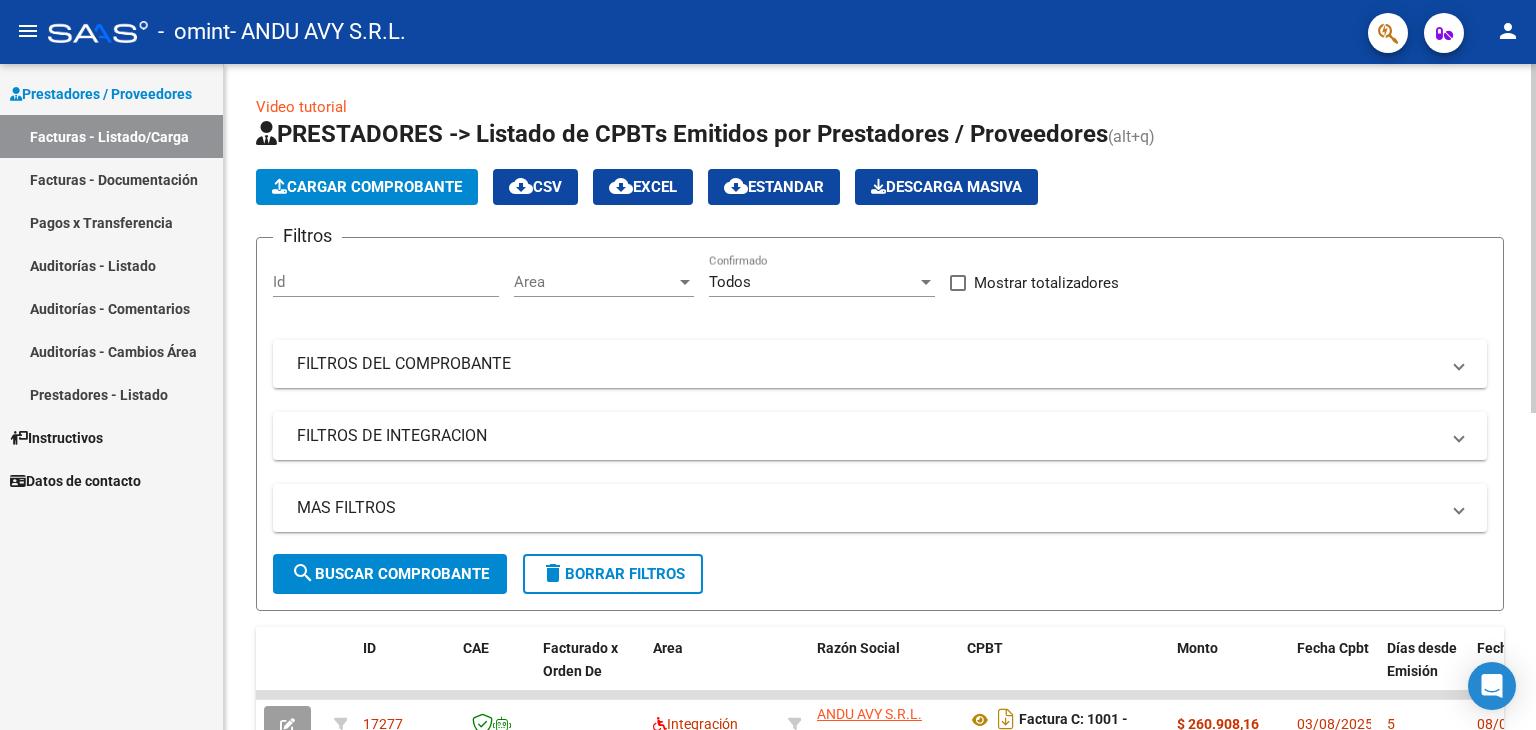 click on "Cargar Comprobante" 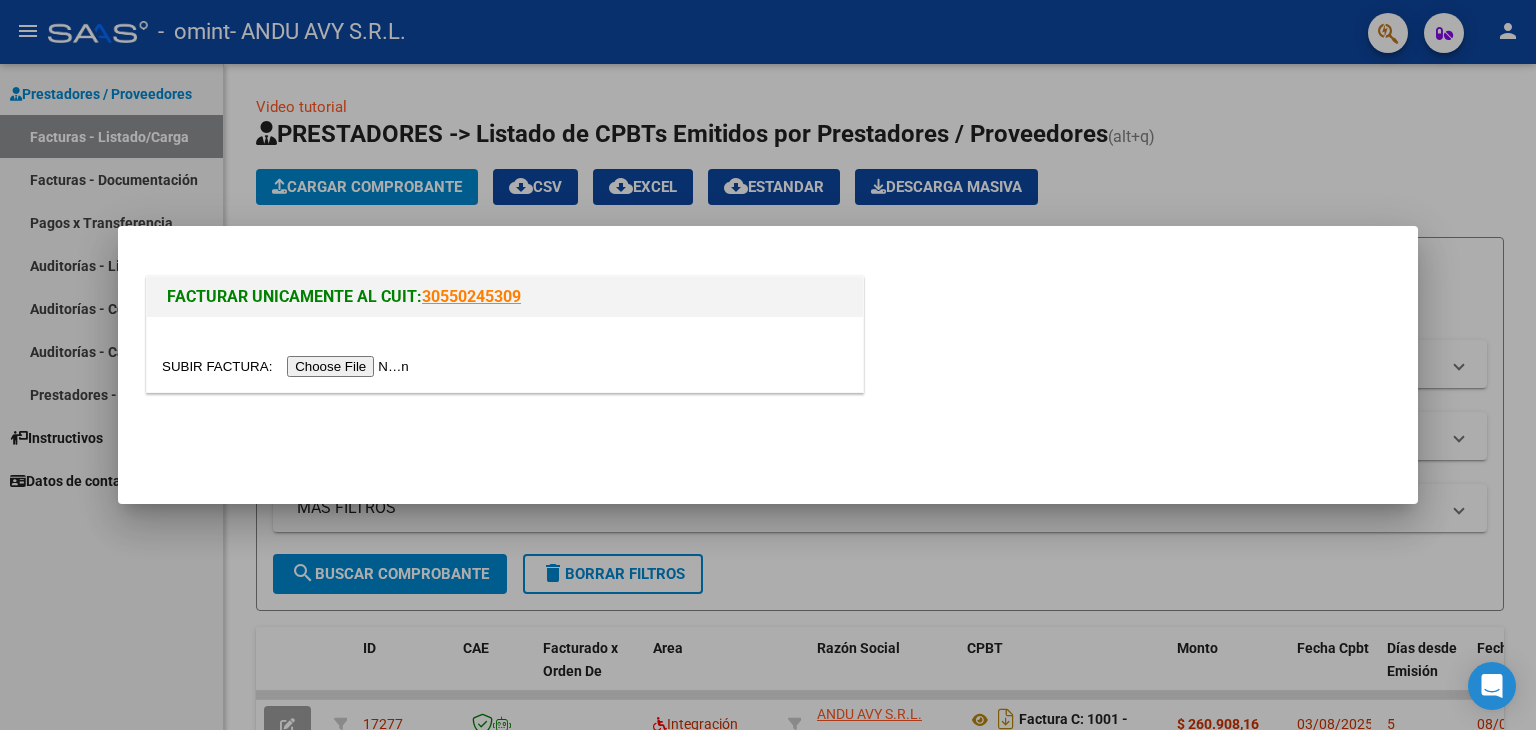 click at bounding box center (288, 366) 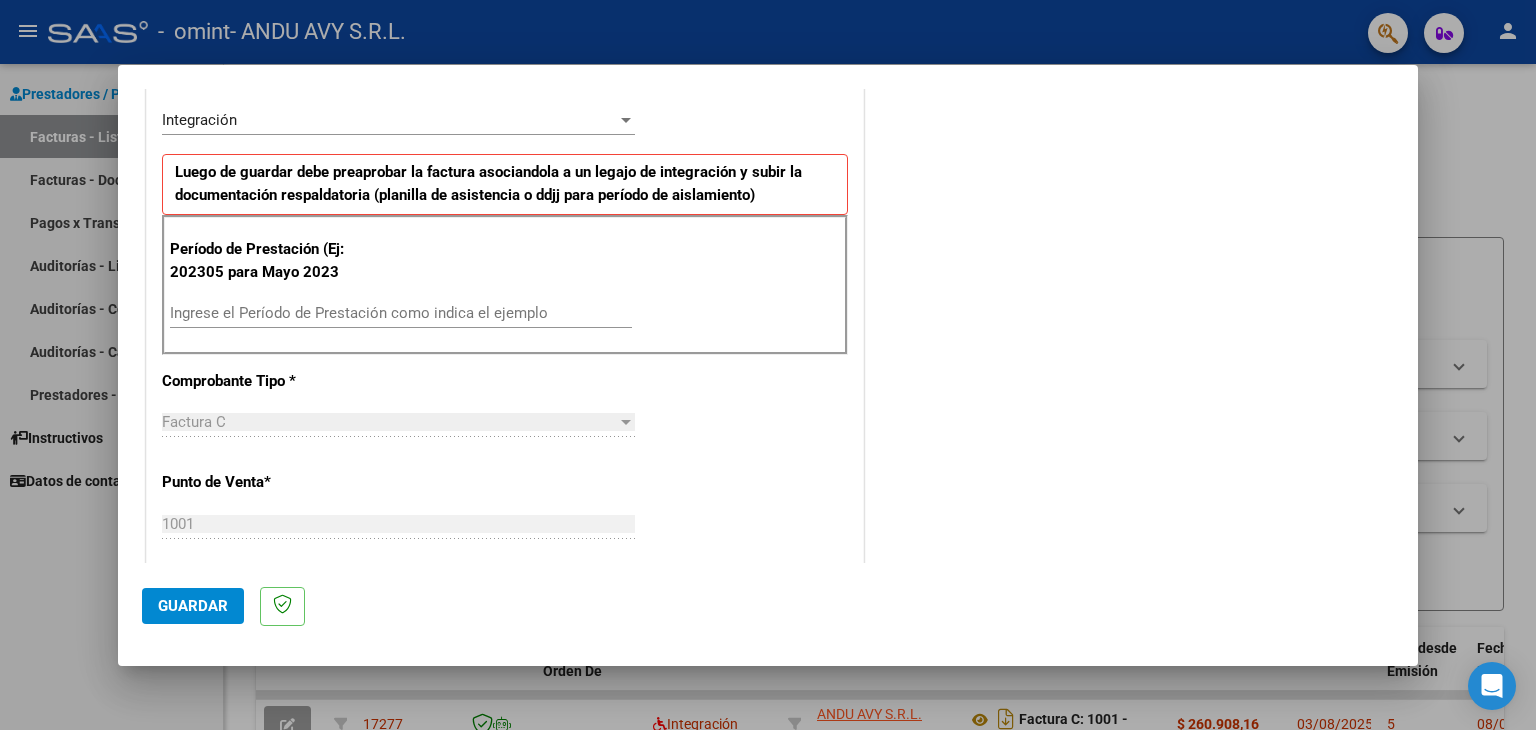 scroll, scrollTop: 471, scrollLeft: 0, axis: vertical 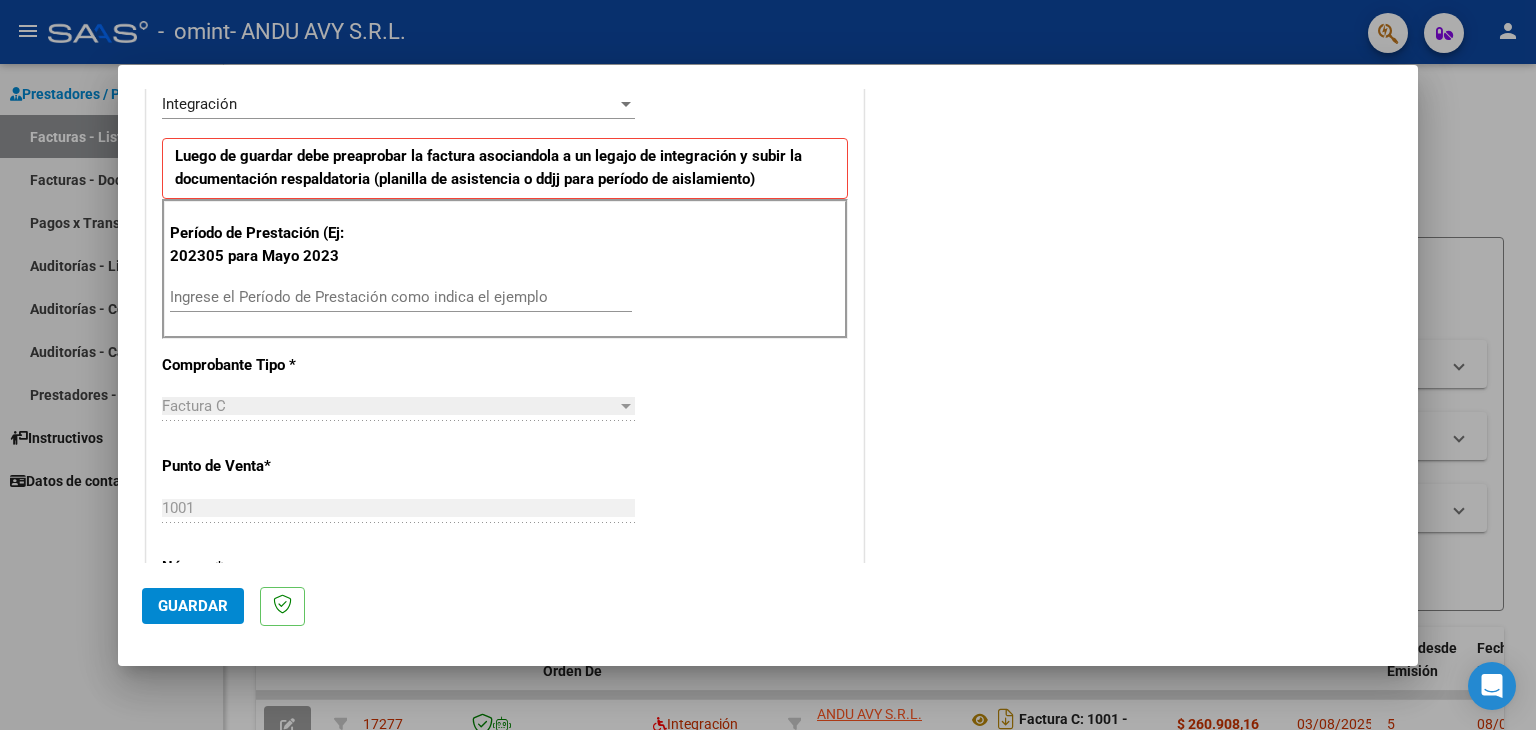 click on "Ingrese el Período de Prestación como indica el ejemplo" at bounding box center [401, 297] 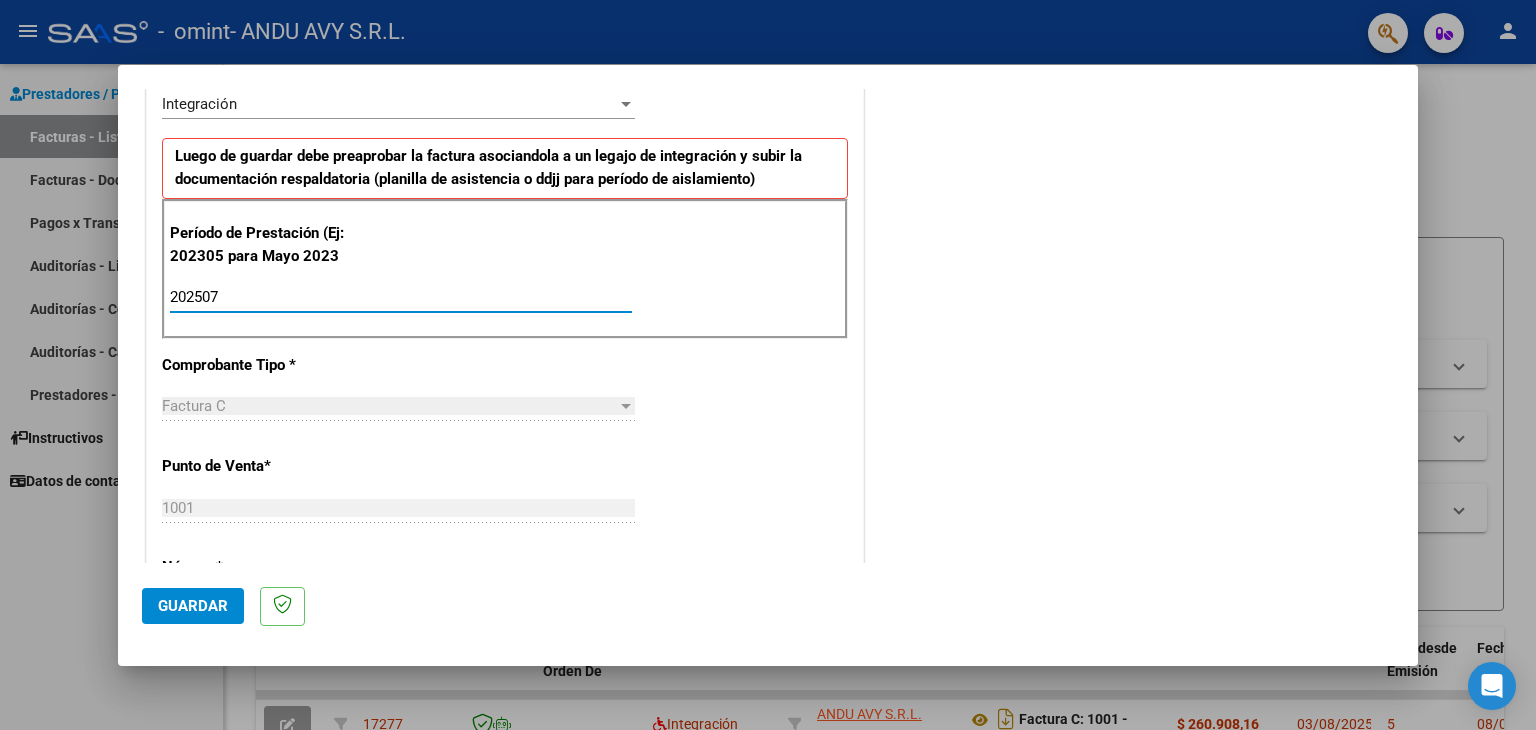 type on "202507" 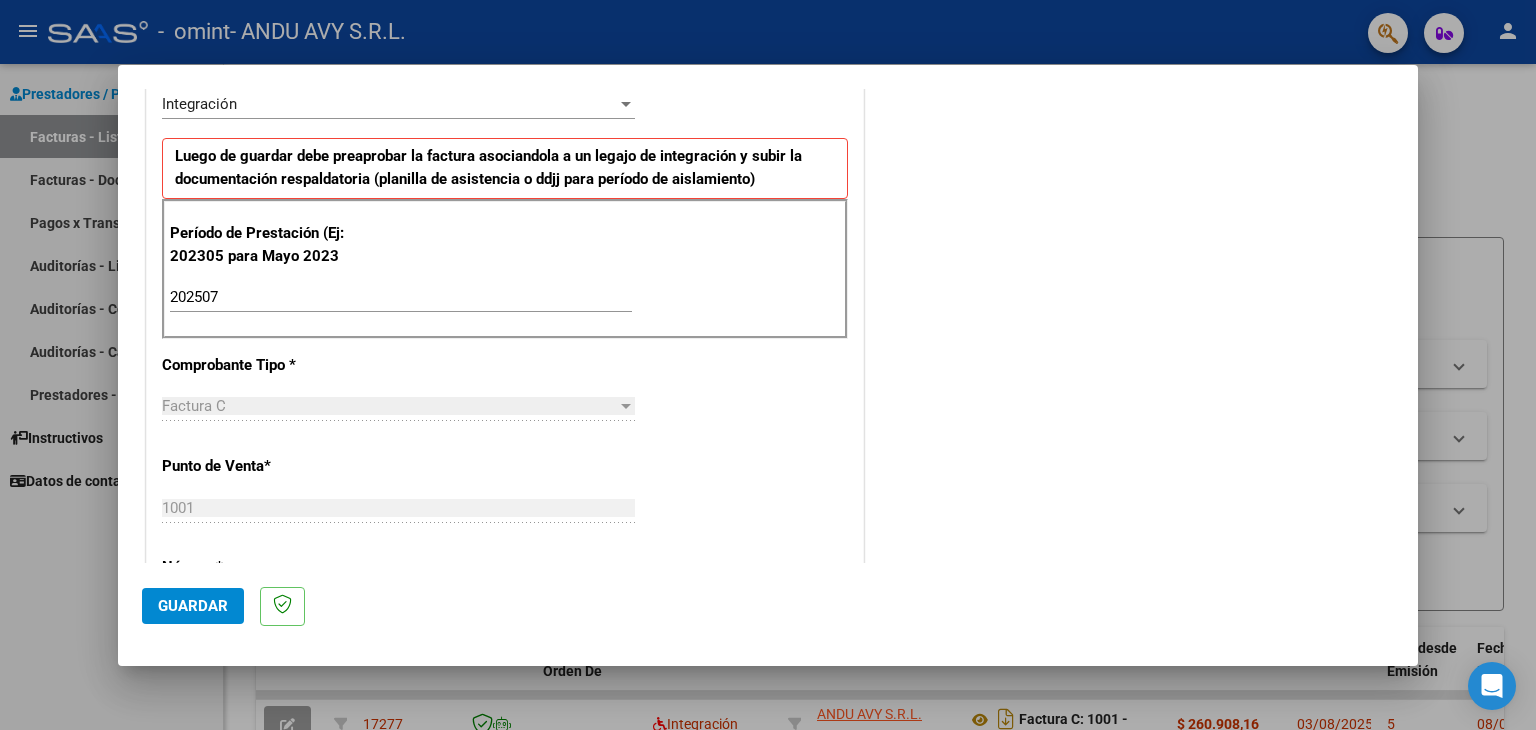 scroll, scrollTop: 1220, scrollLeft: 0, axis: vertical 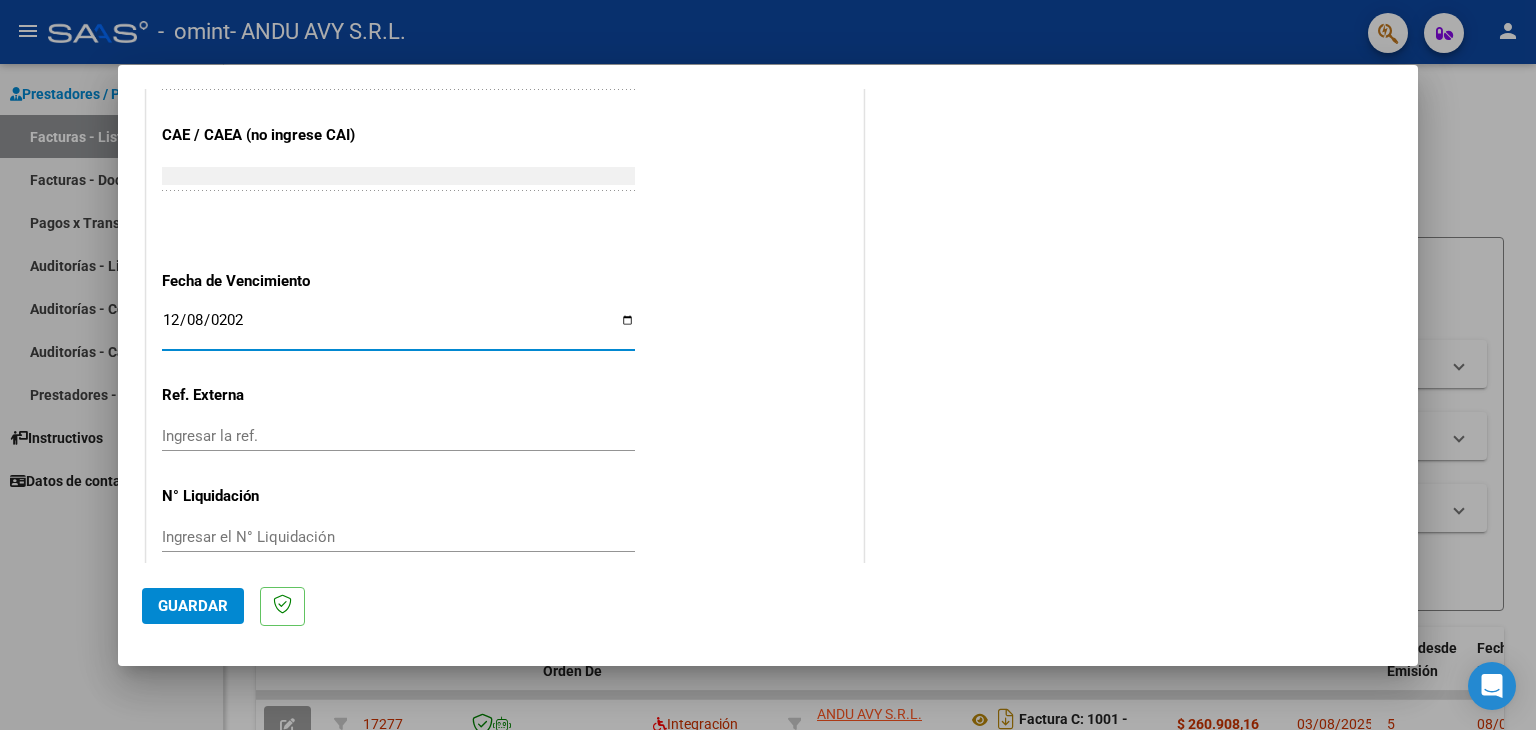 type on "[DATE]" 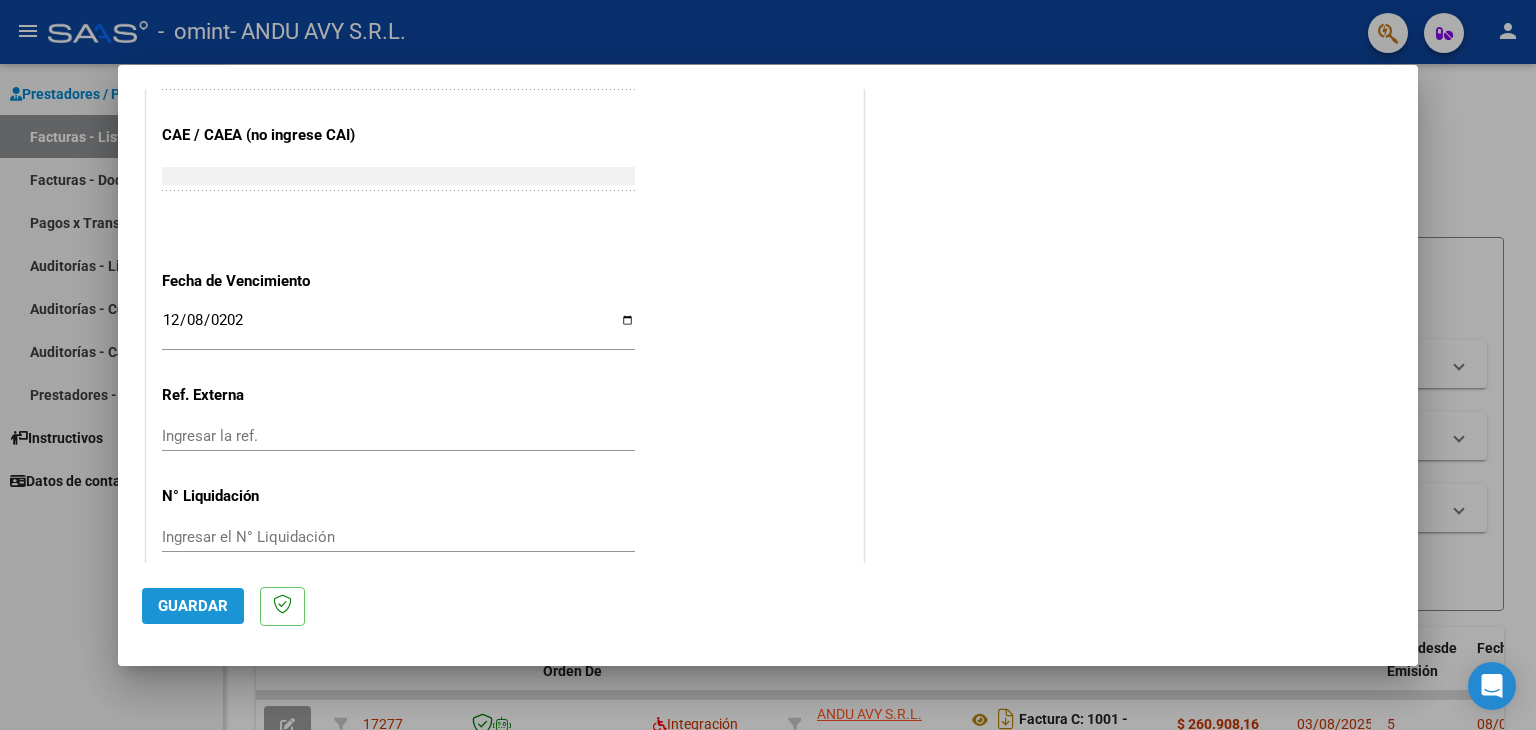 click on "Guardar" 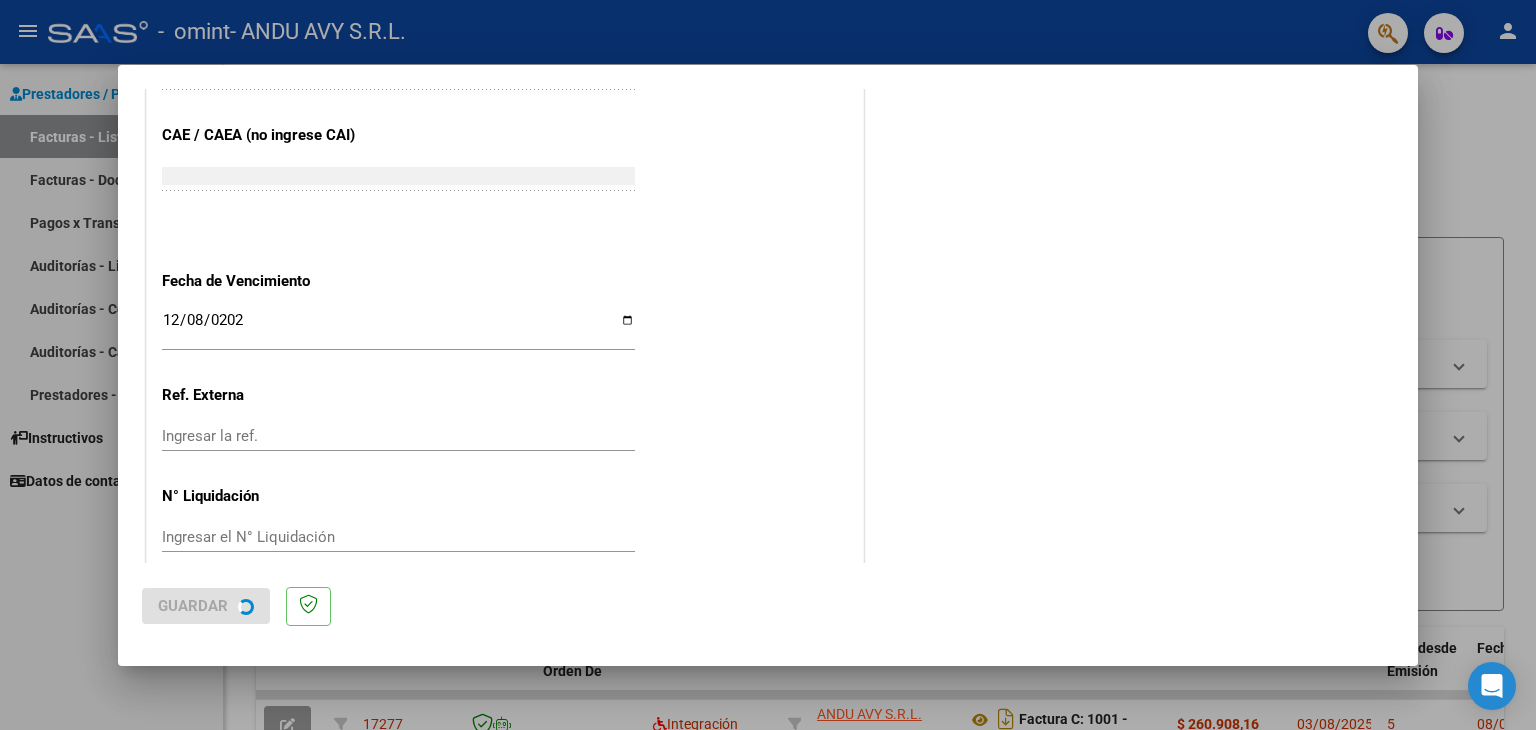 scroll, scrollTop: 0, scrollLeft: 0, axis: both 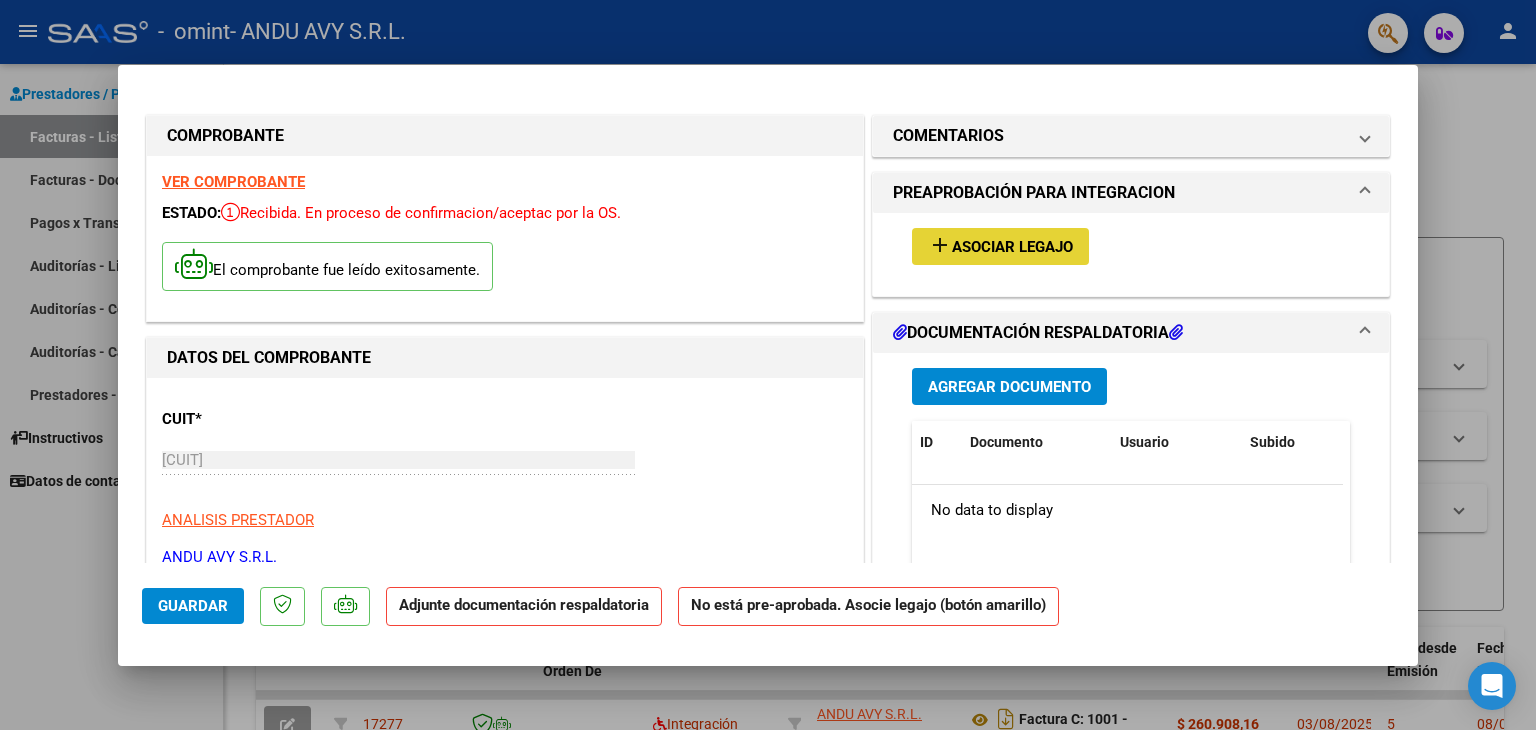 click on "Asociar Legajo" at bounding box center (1012, 247) 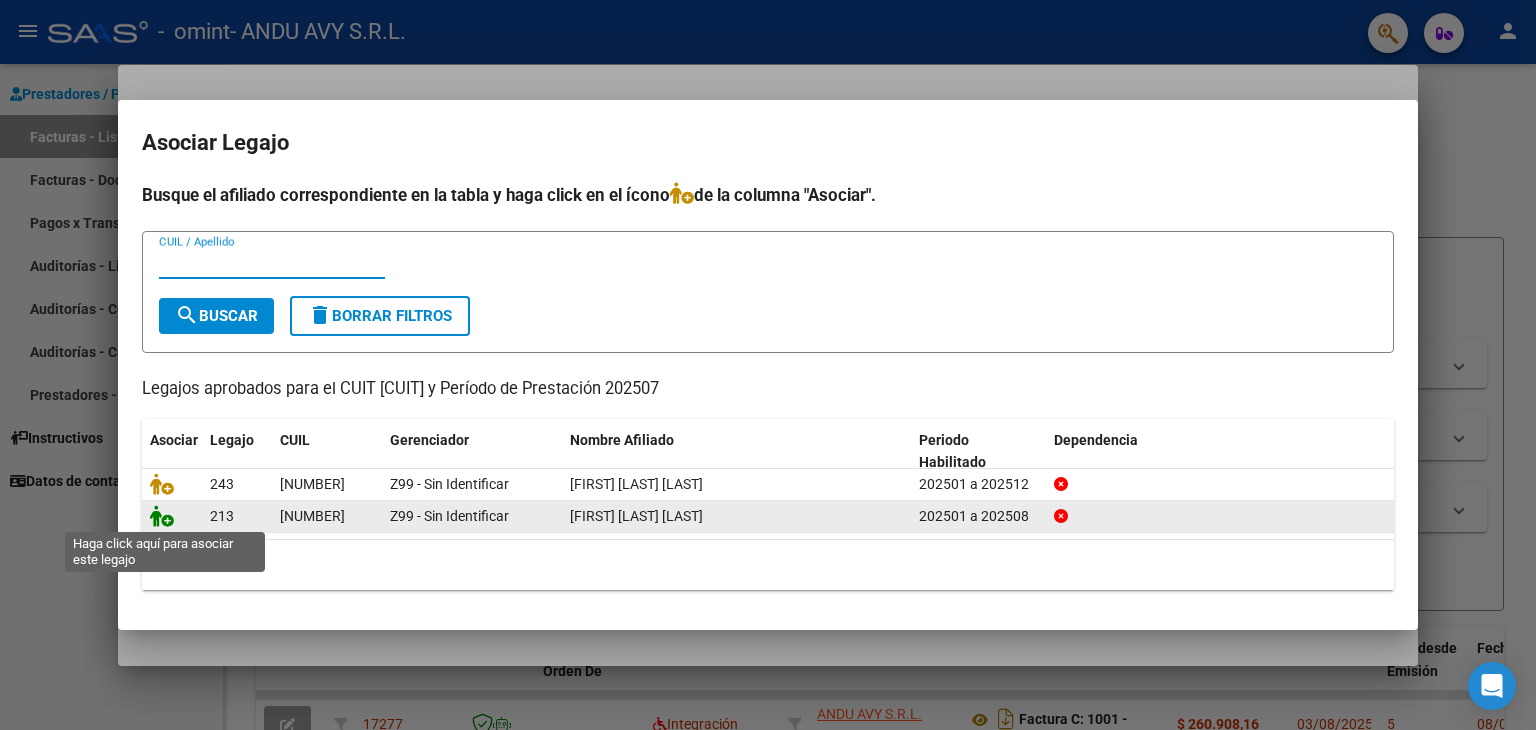 click 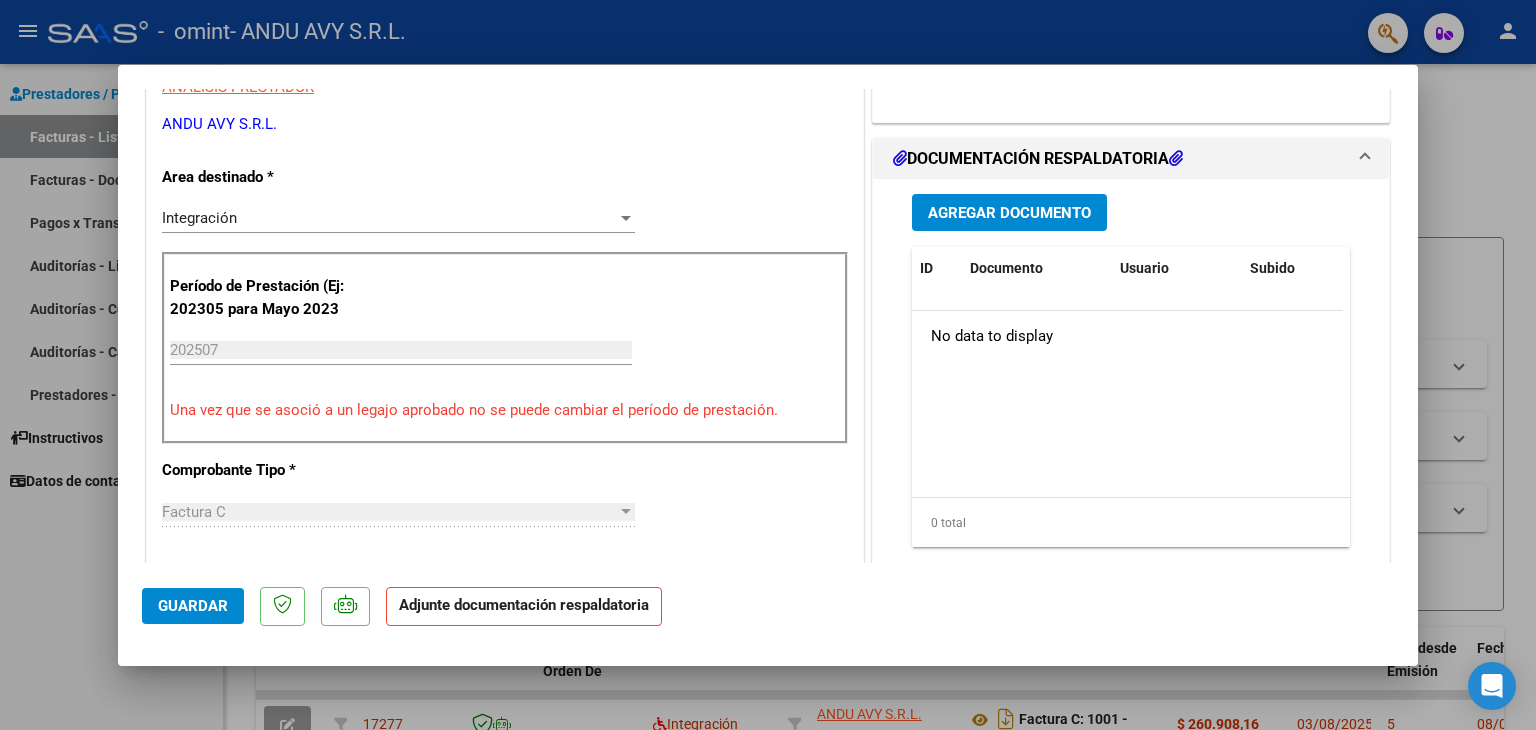 scroll, scrollTop: 450, scrollLeft: 0, axis: vertical 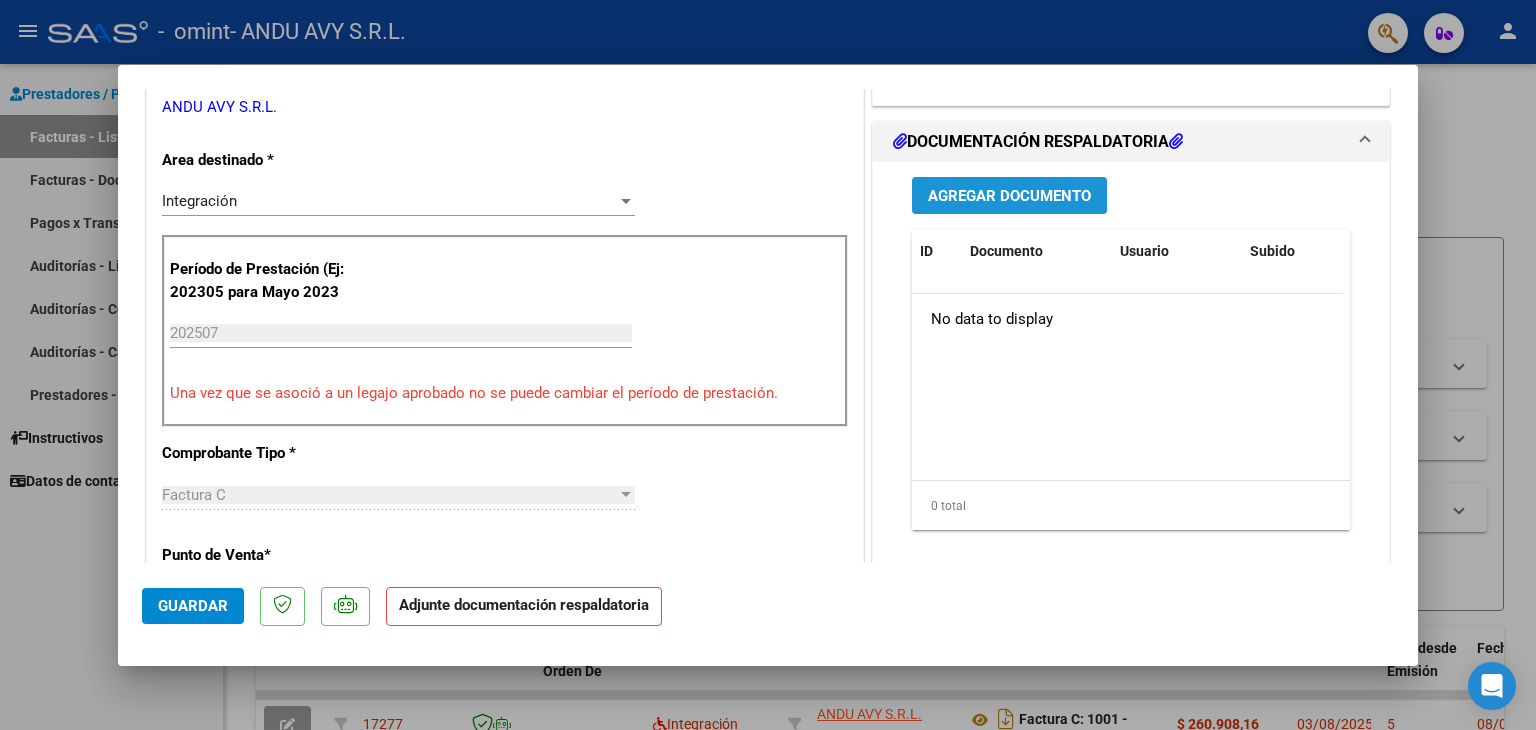 click on "Agregar Documento" at bounding box center [1009, 196] 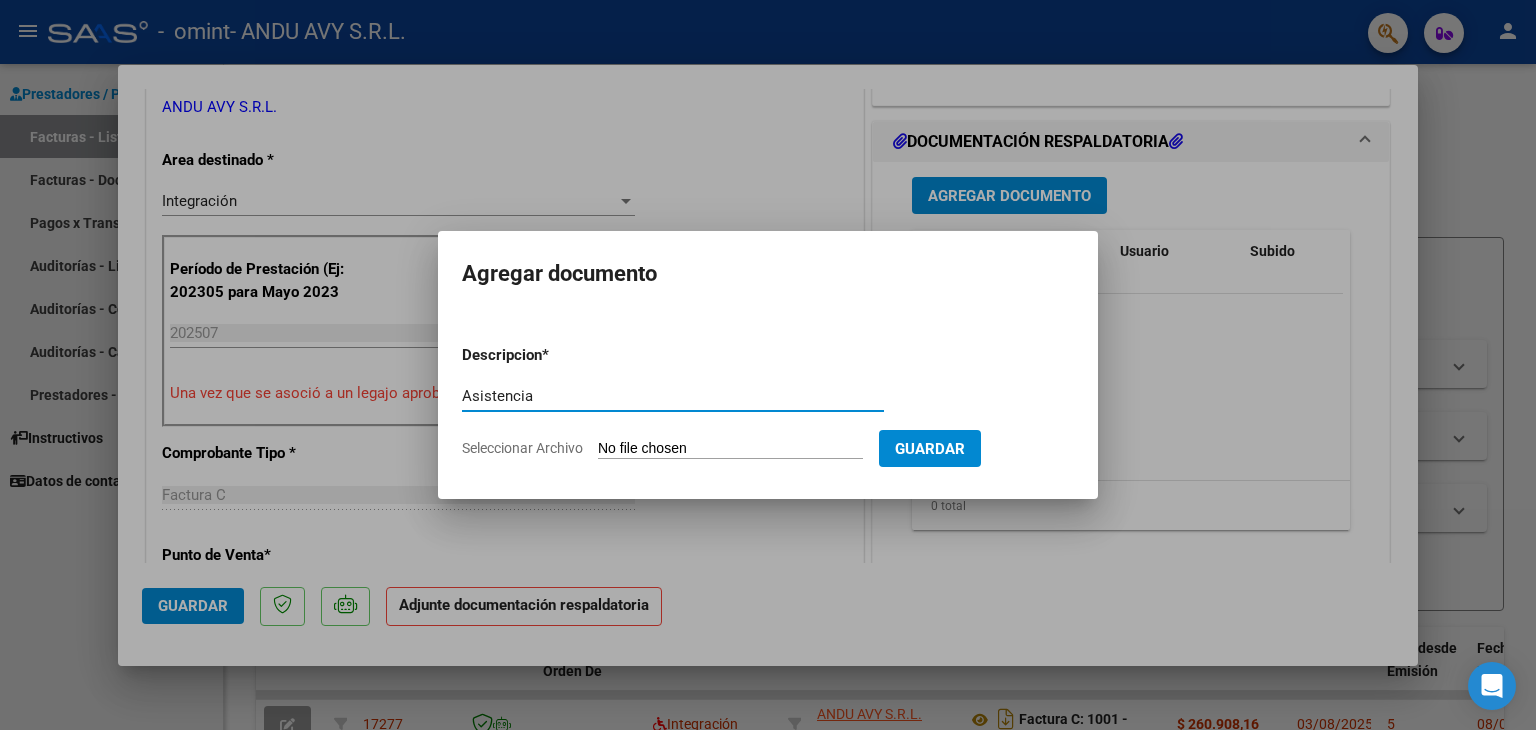type on "Asistencia" 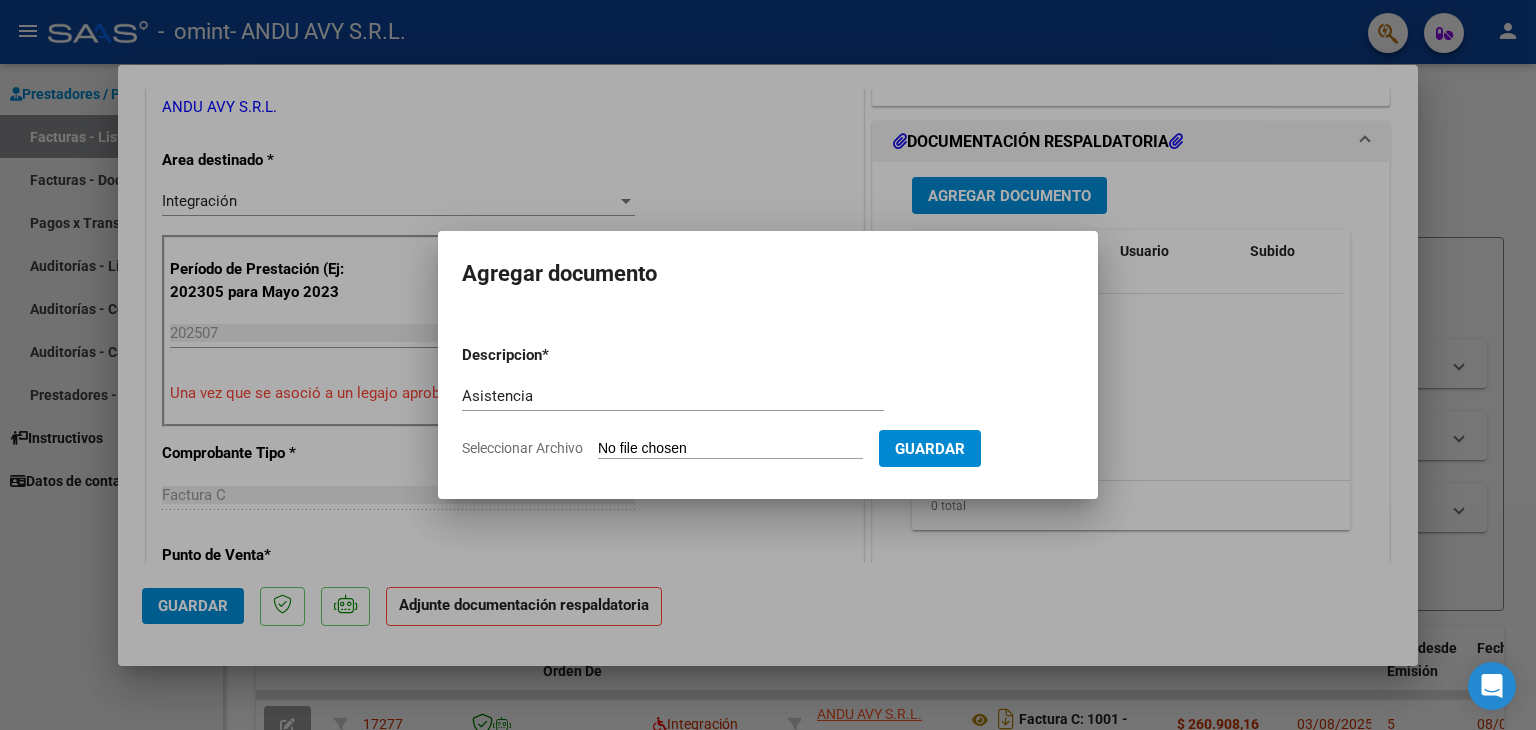 click on "Seleccionar Archivo" at bounding box center (730, 449) 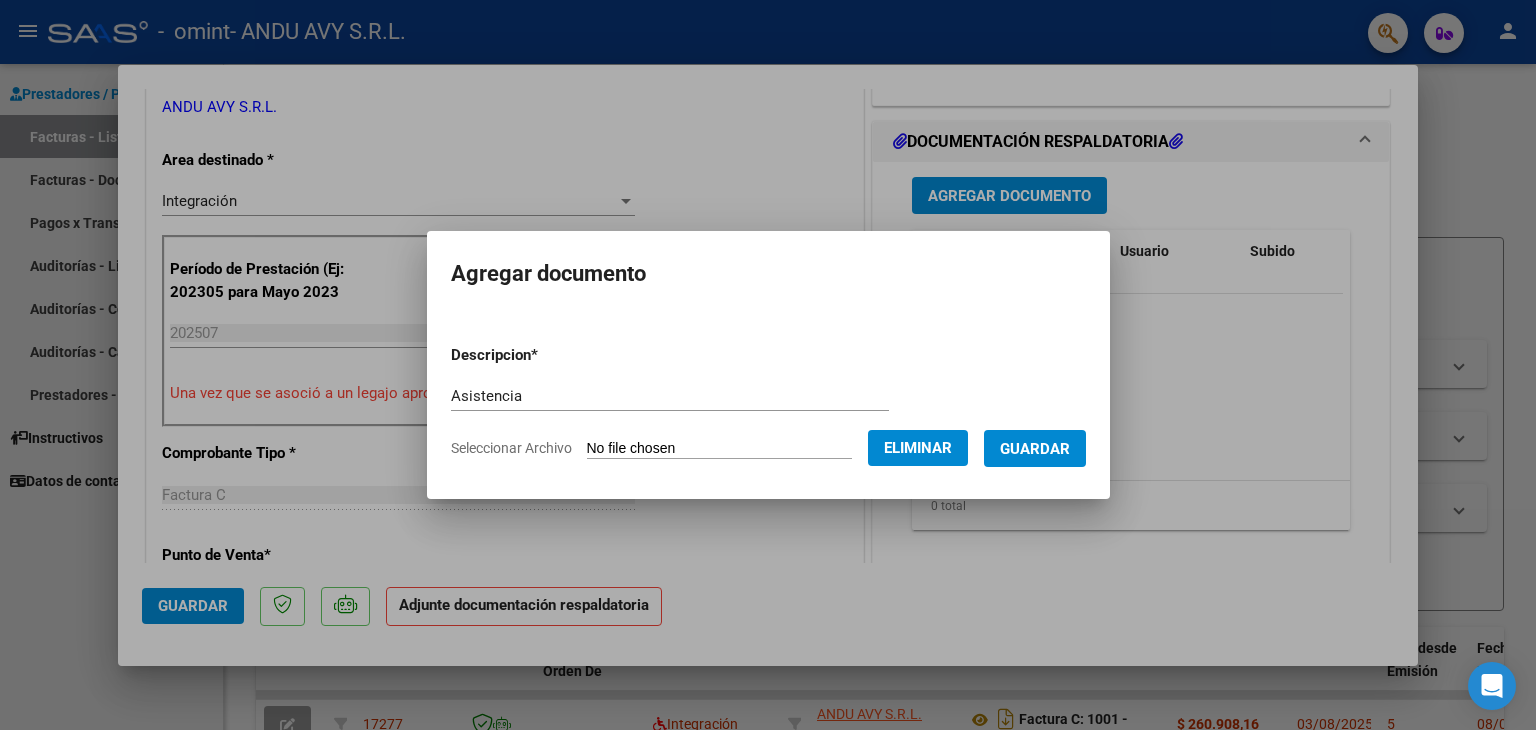 click on "Guardar" at bounding box center (1035, 449) 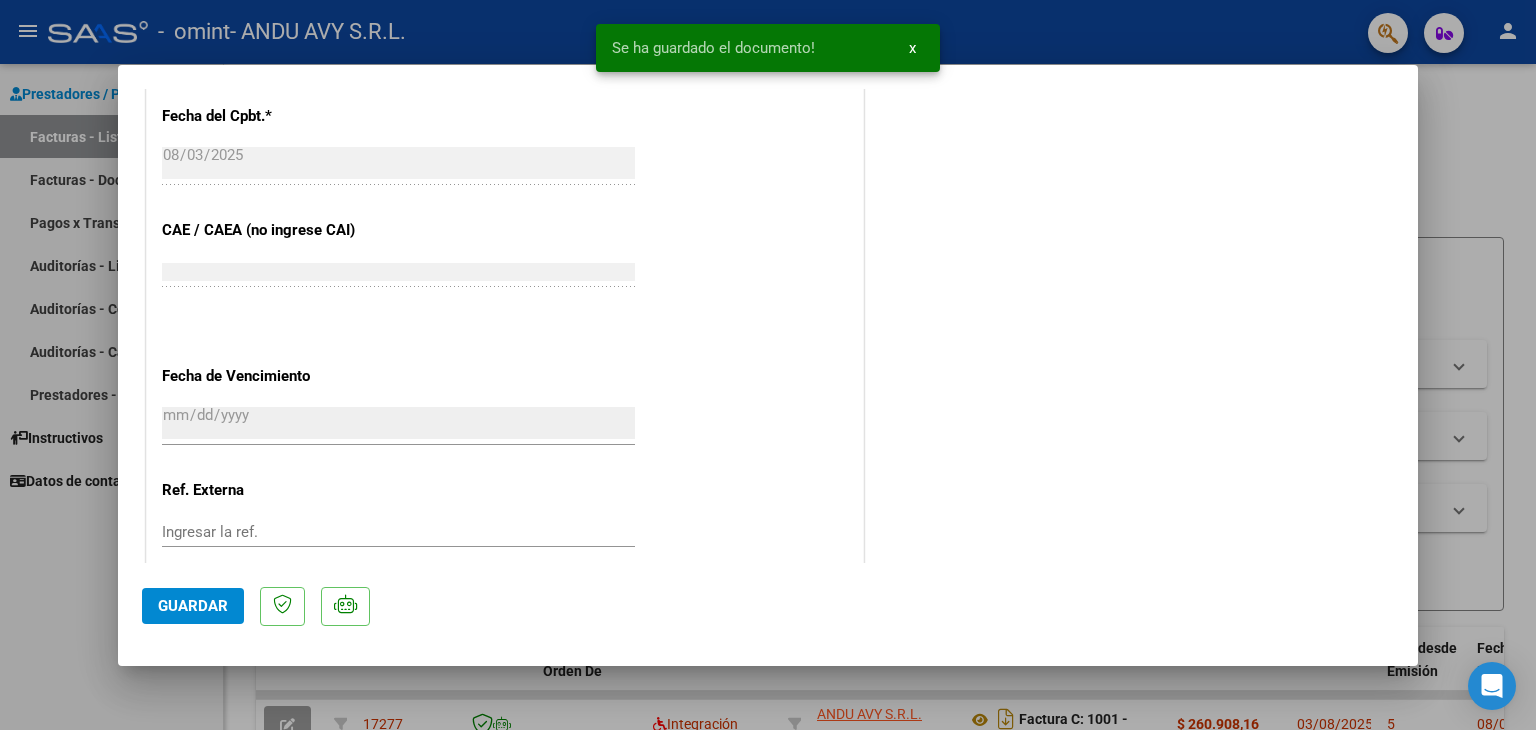 scroll, scrollTop: 1313, scrollLeft: 0, axis: vertical 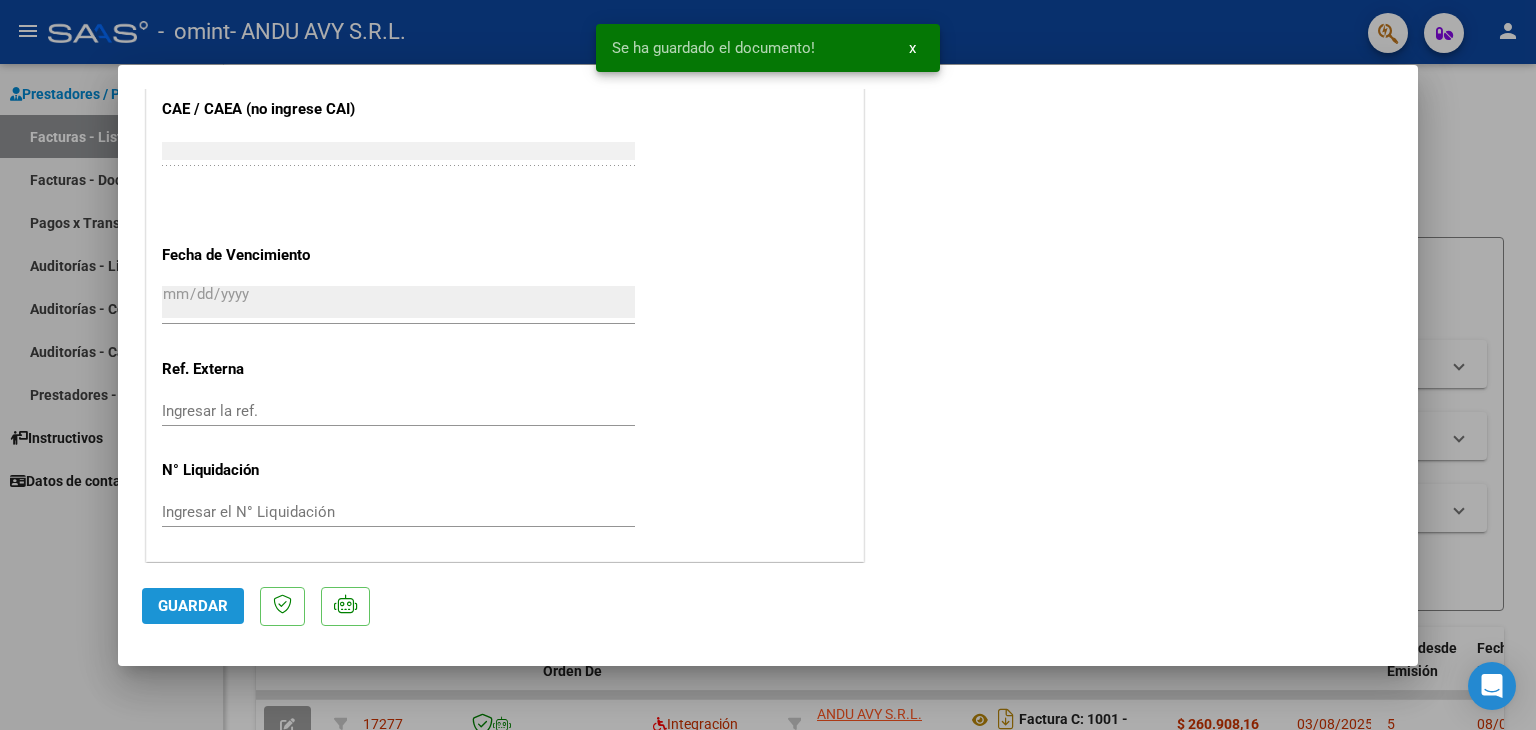 click on "Guardar" 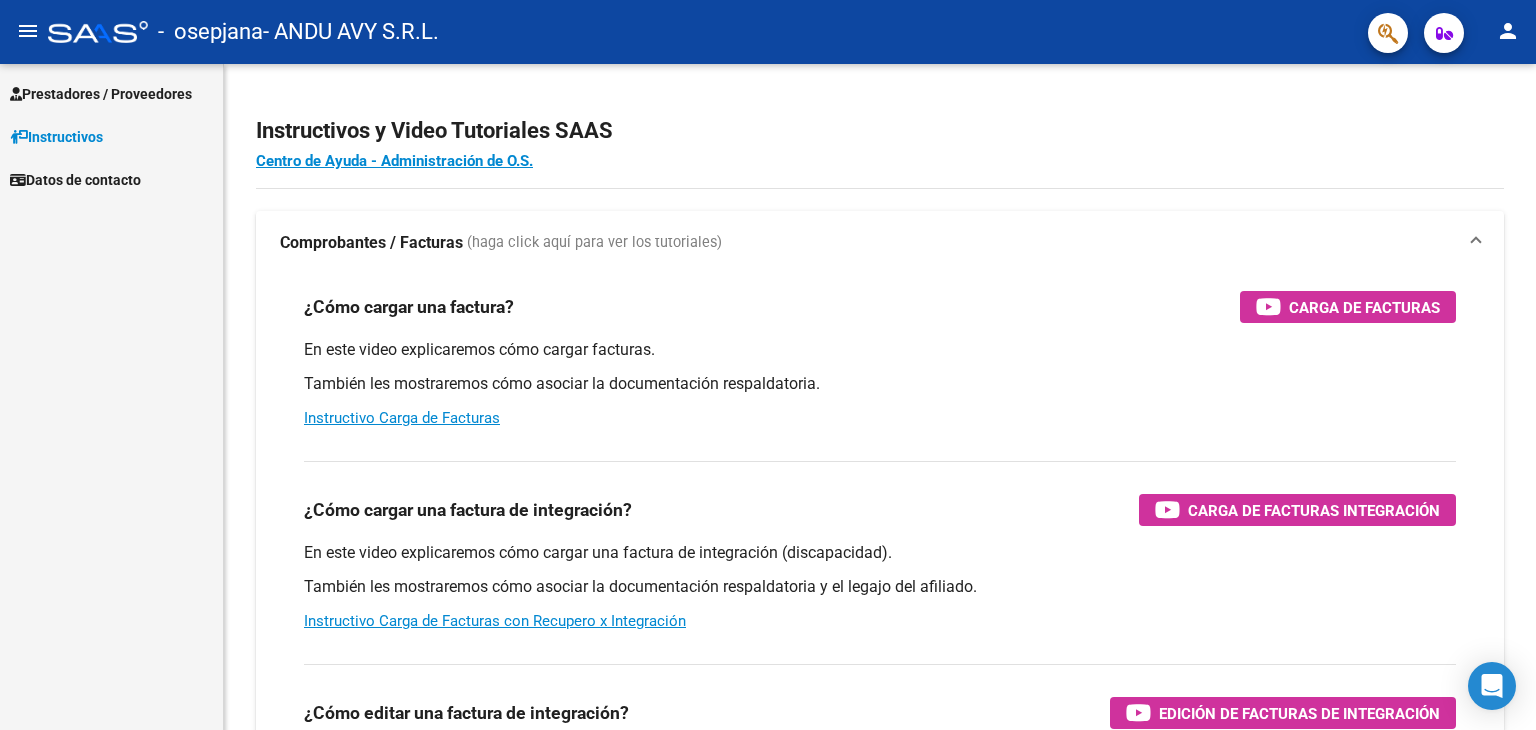 scroll, scrollTop: 0, scrollLeft: 0, axis: both 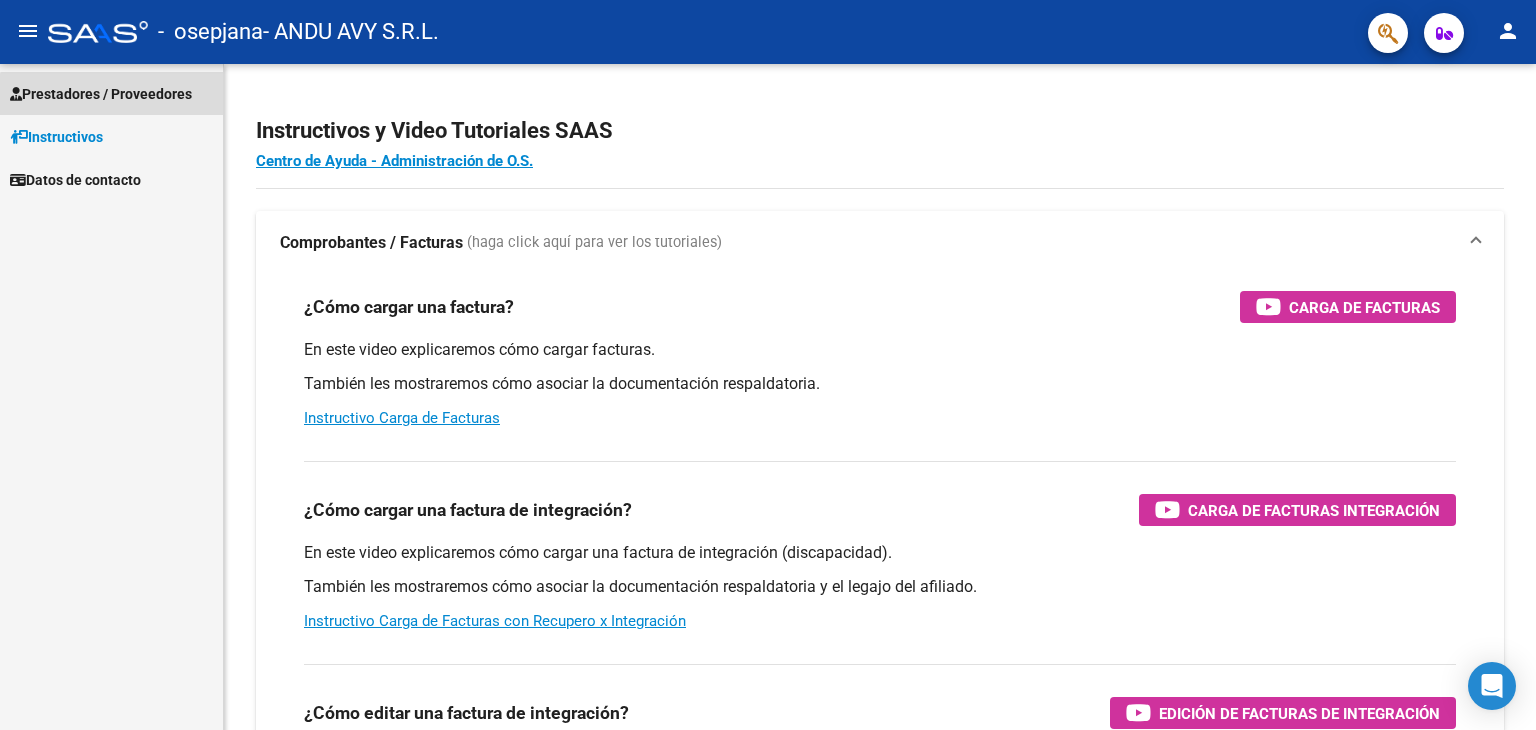 click on "Prestadores / Proveedores" at bounding box center (101, 94) 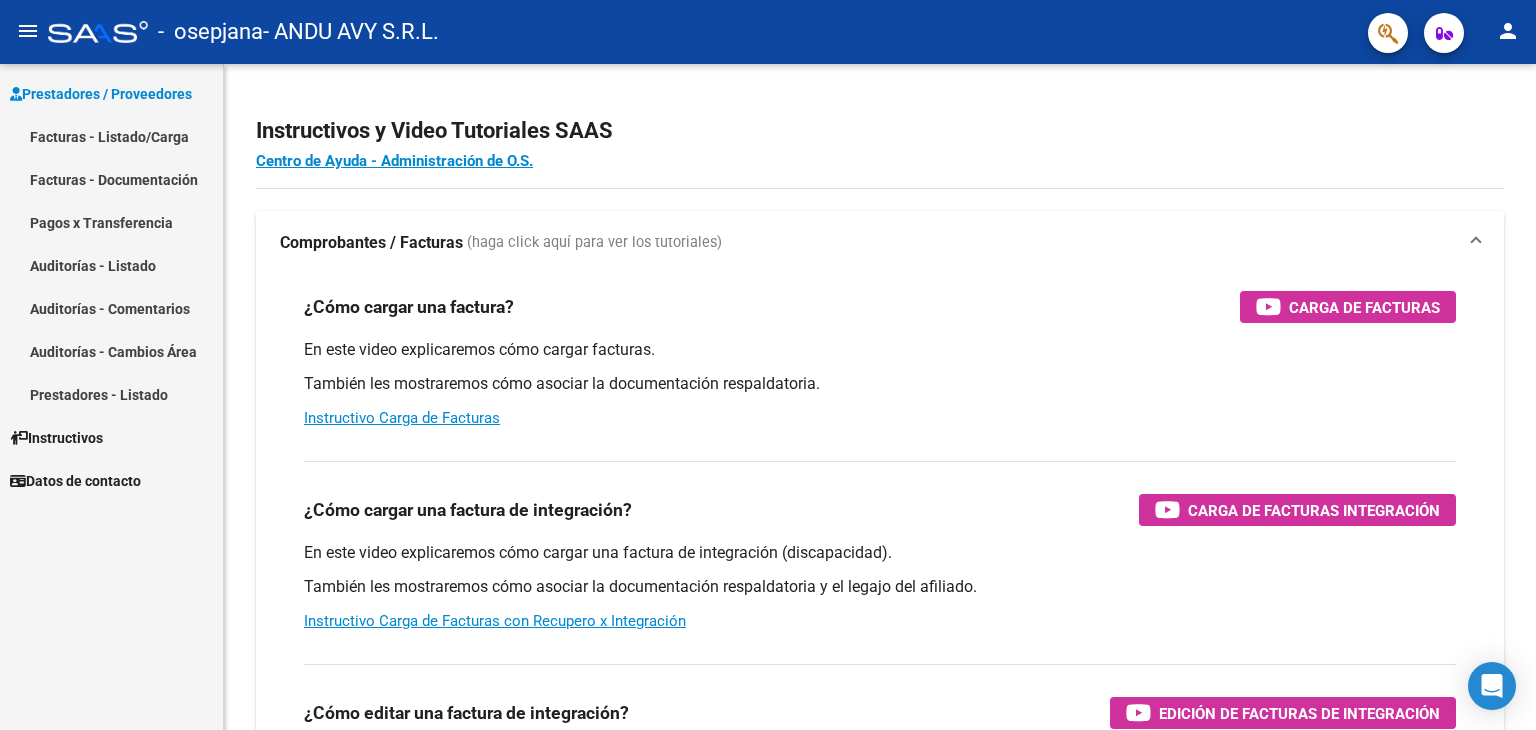 click on "Facturas - Listado/Carga" at bounding box center (111, 136) 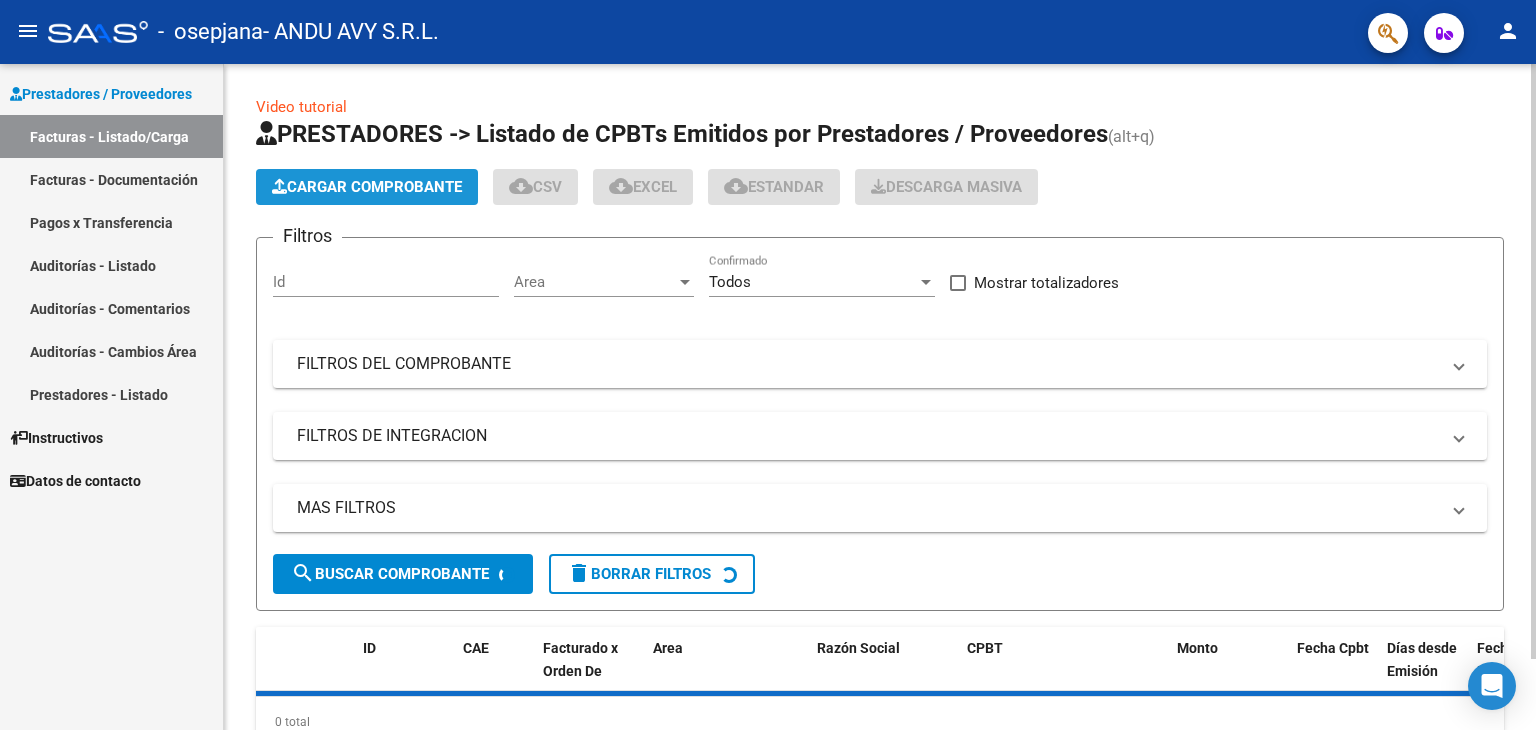 click on "Cargar Comprobante" 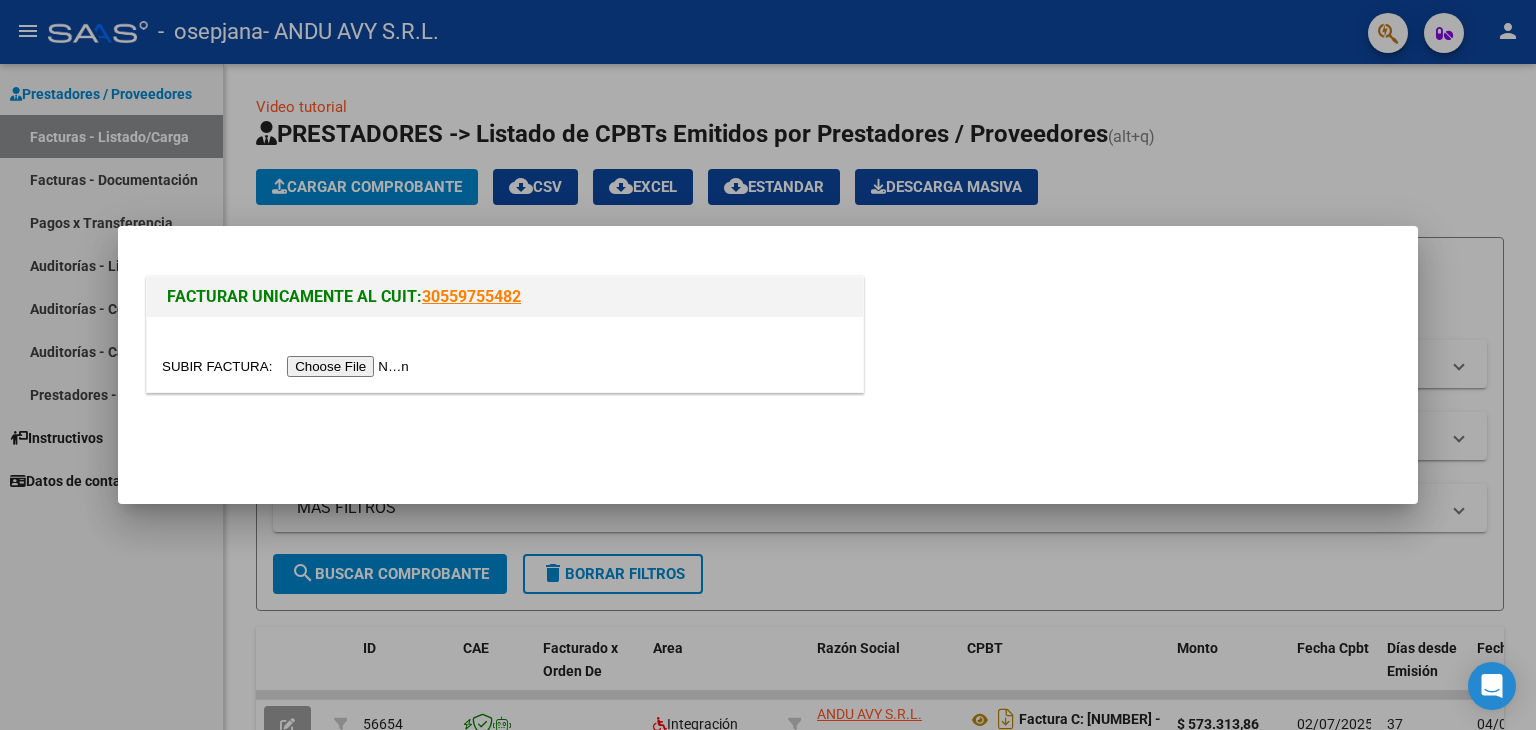 click at bounding box center [288, 366] 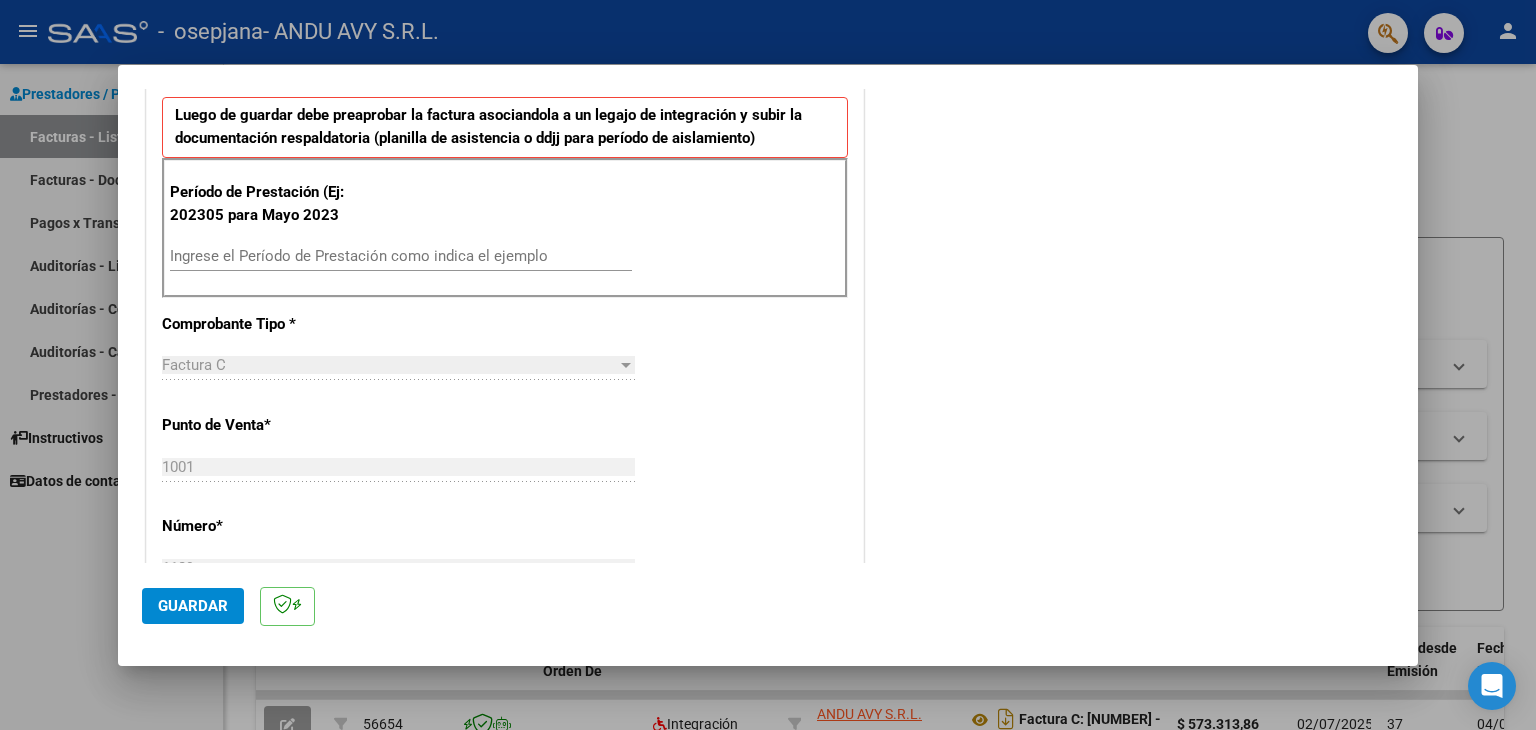 scroll, scrollTop: 533, scrollLeft: 0, axis: vertical 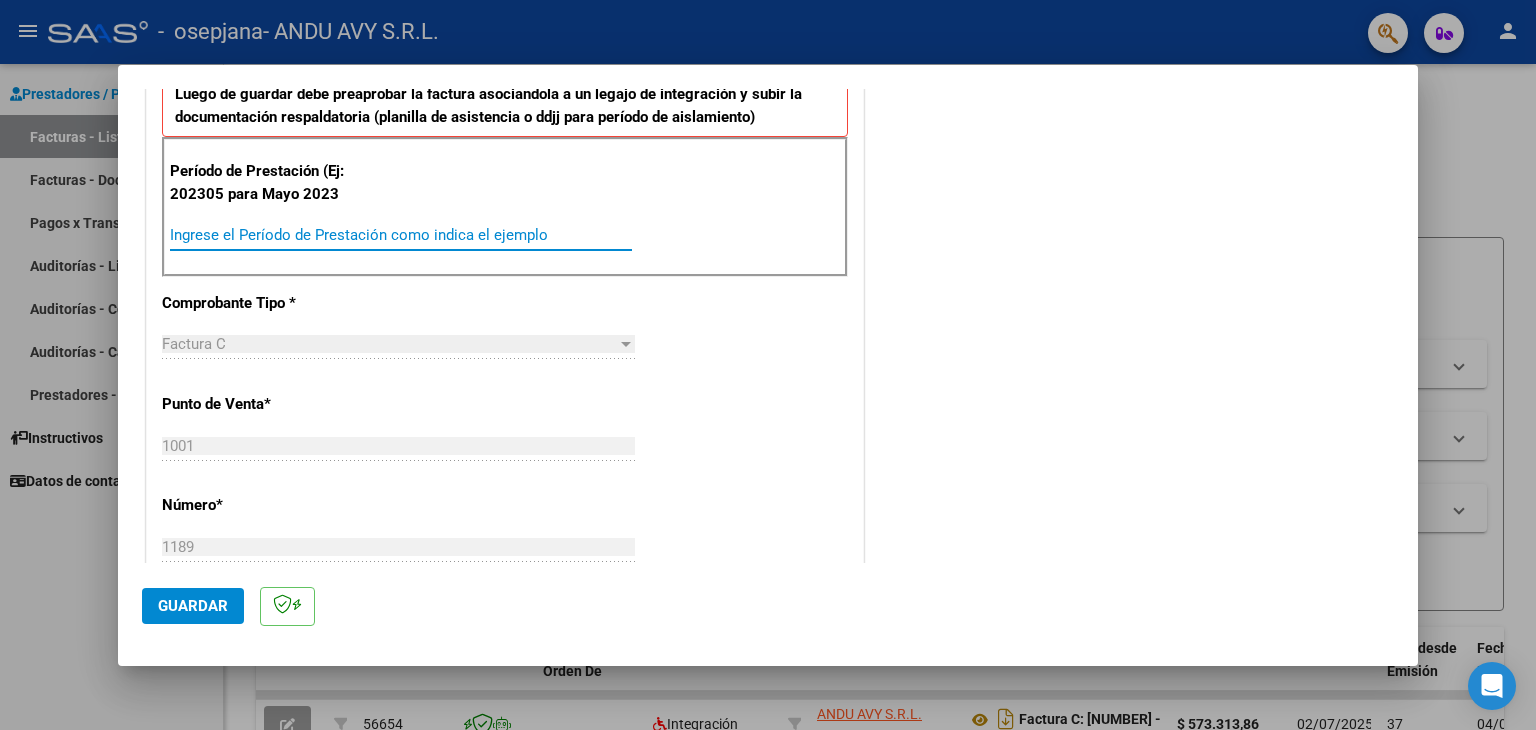 click on "Ingrese el Período de Prestación como indica el ejemplo" at bounding box center (401, 235) 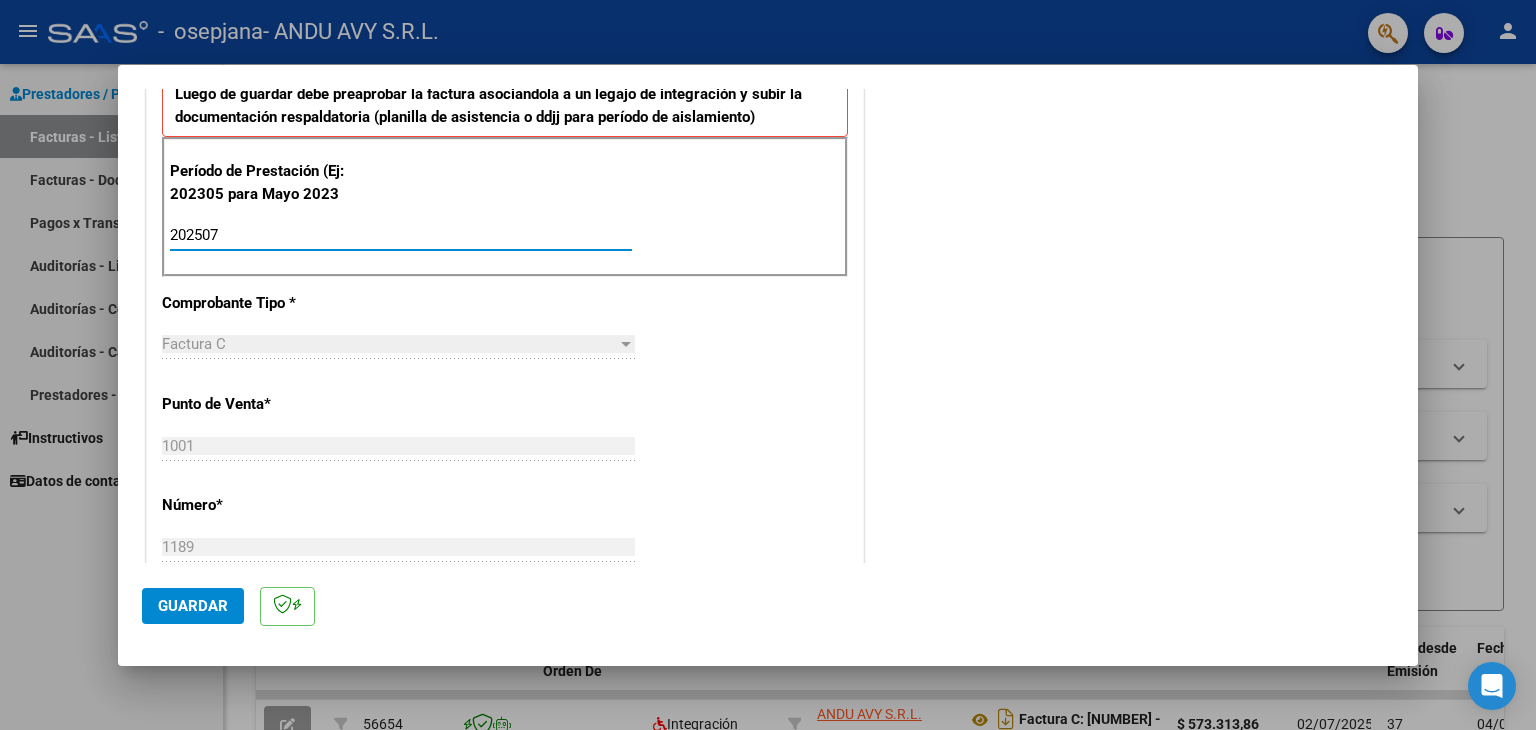 type on "202507" 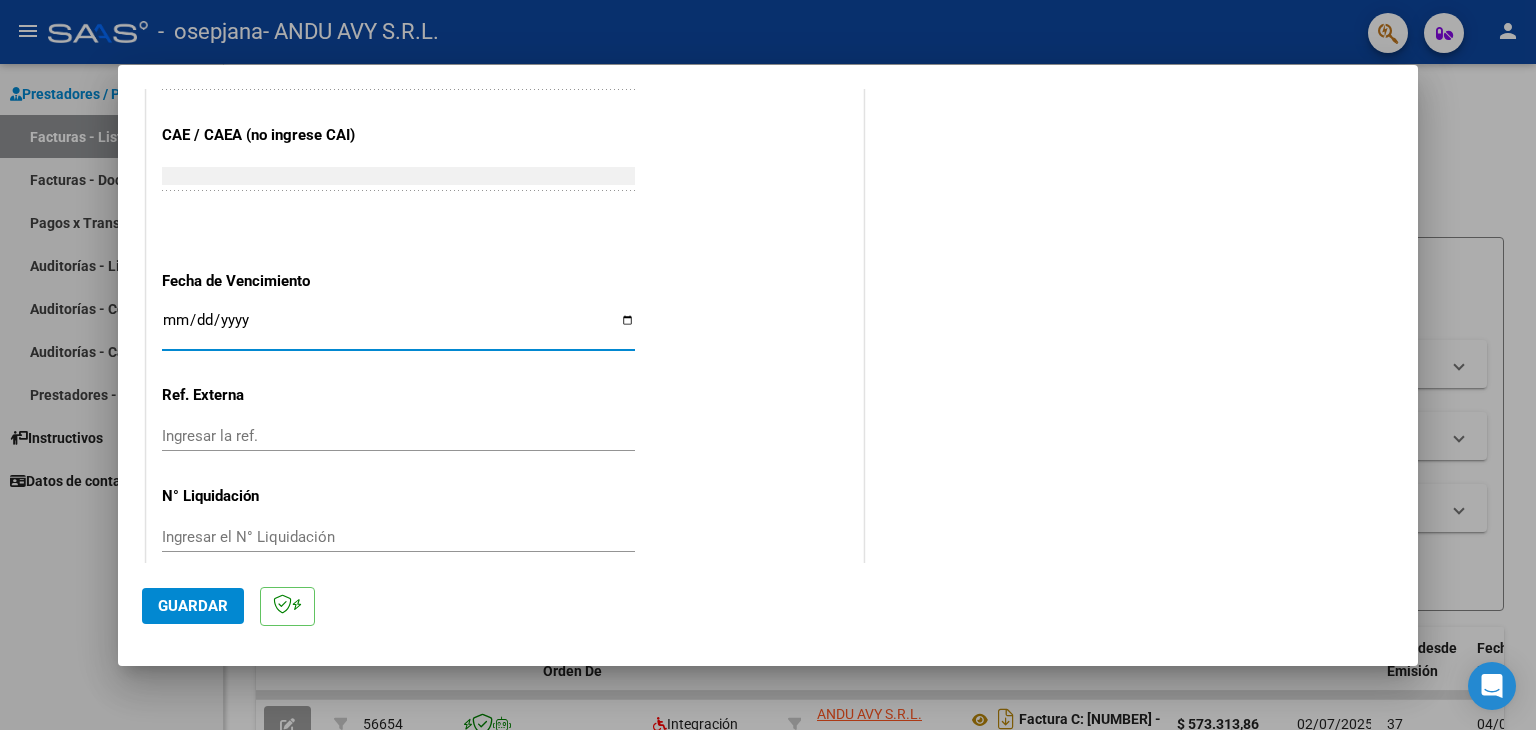 type on "0002-12-08" 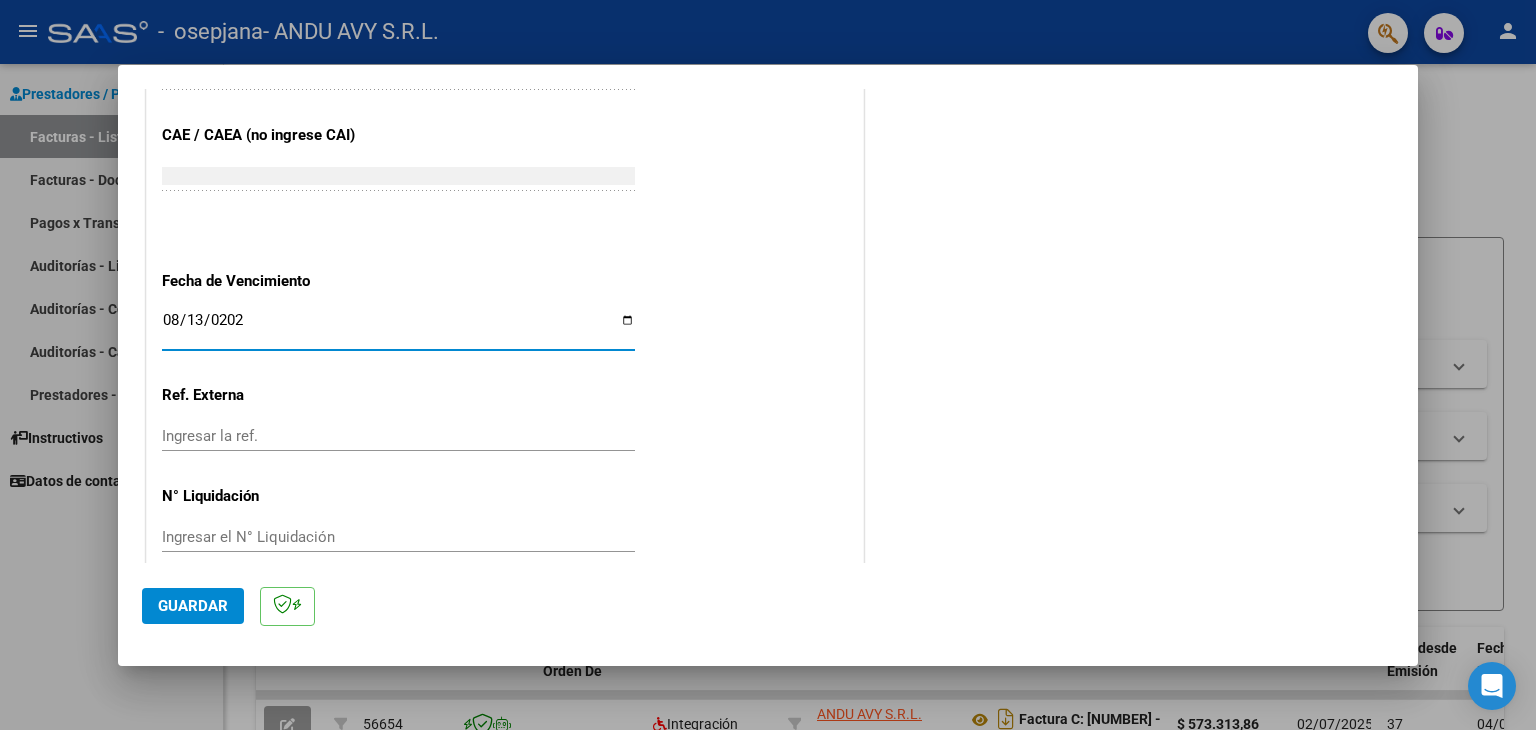 type on "2025-08-13" 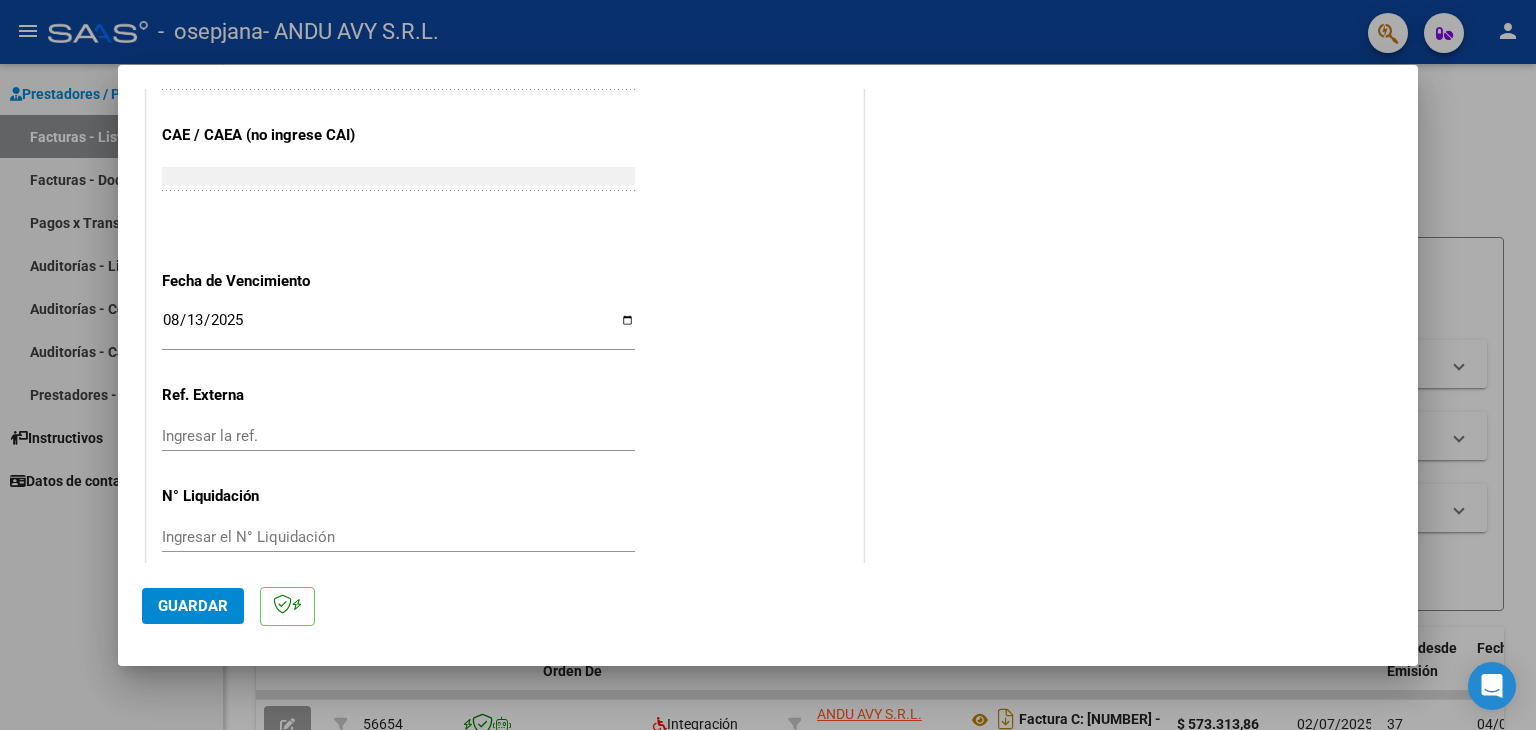scroll, scrollTop: 1245, scrollLeft: 0, axis: vertical 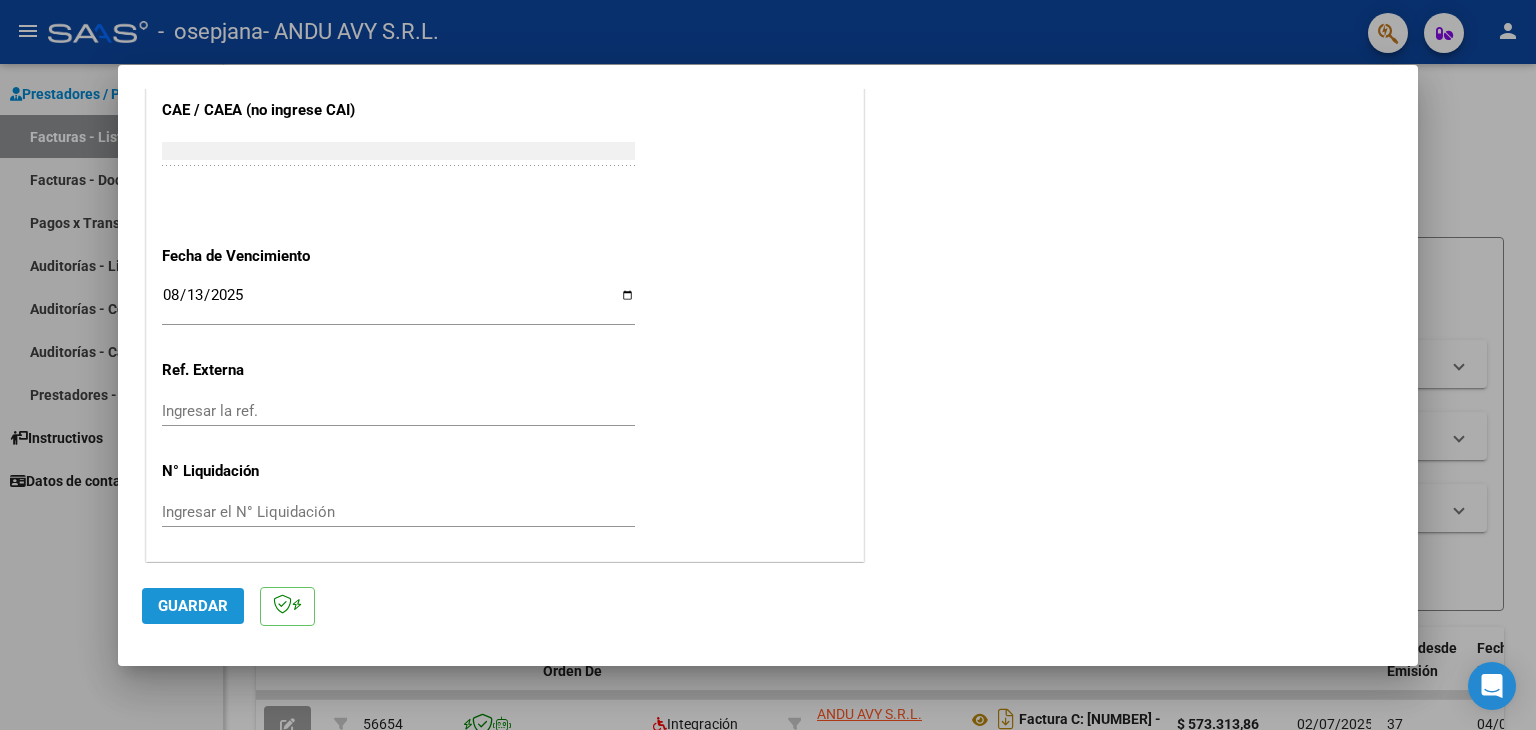 click on "Guardar" 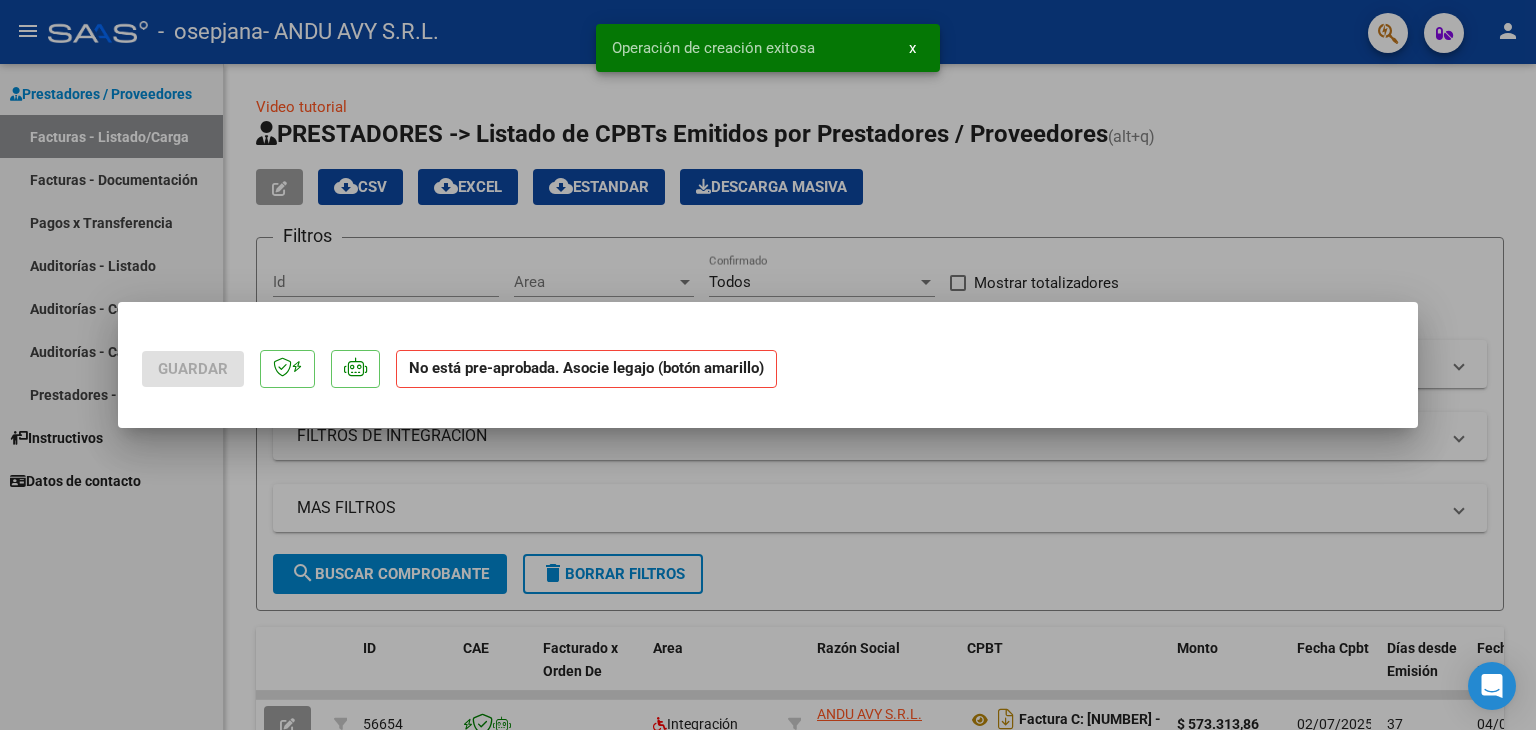scroll, scrollTop: 0, scrollLeft: 0, axis: both 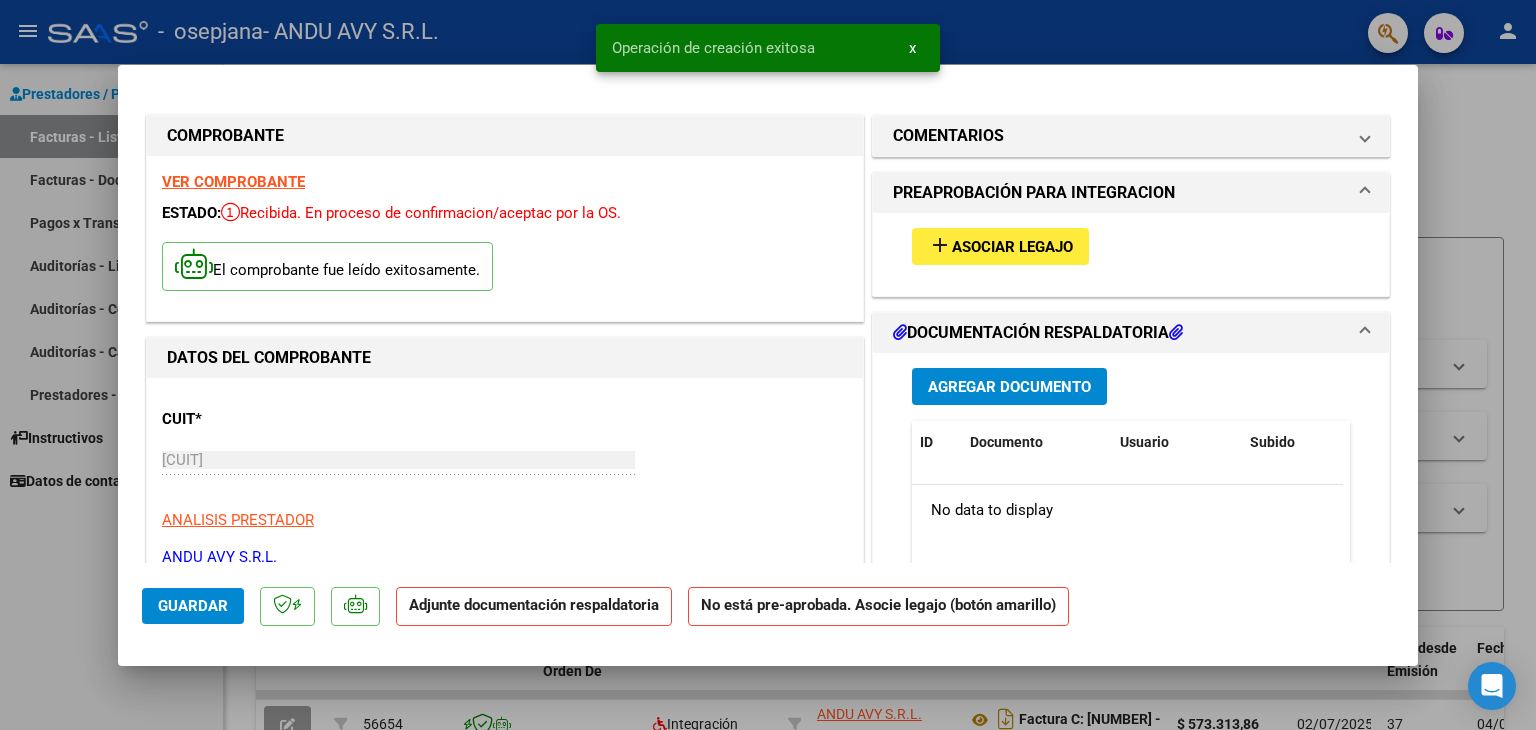 click on "add" at bounding box center [940, 245] 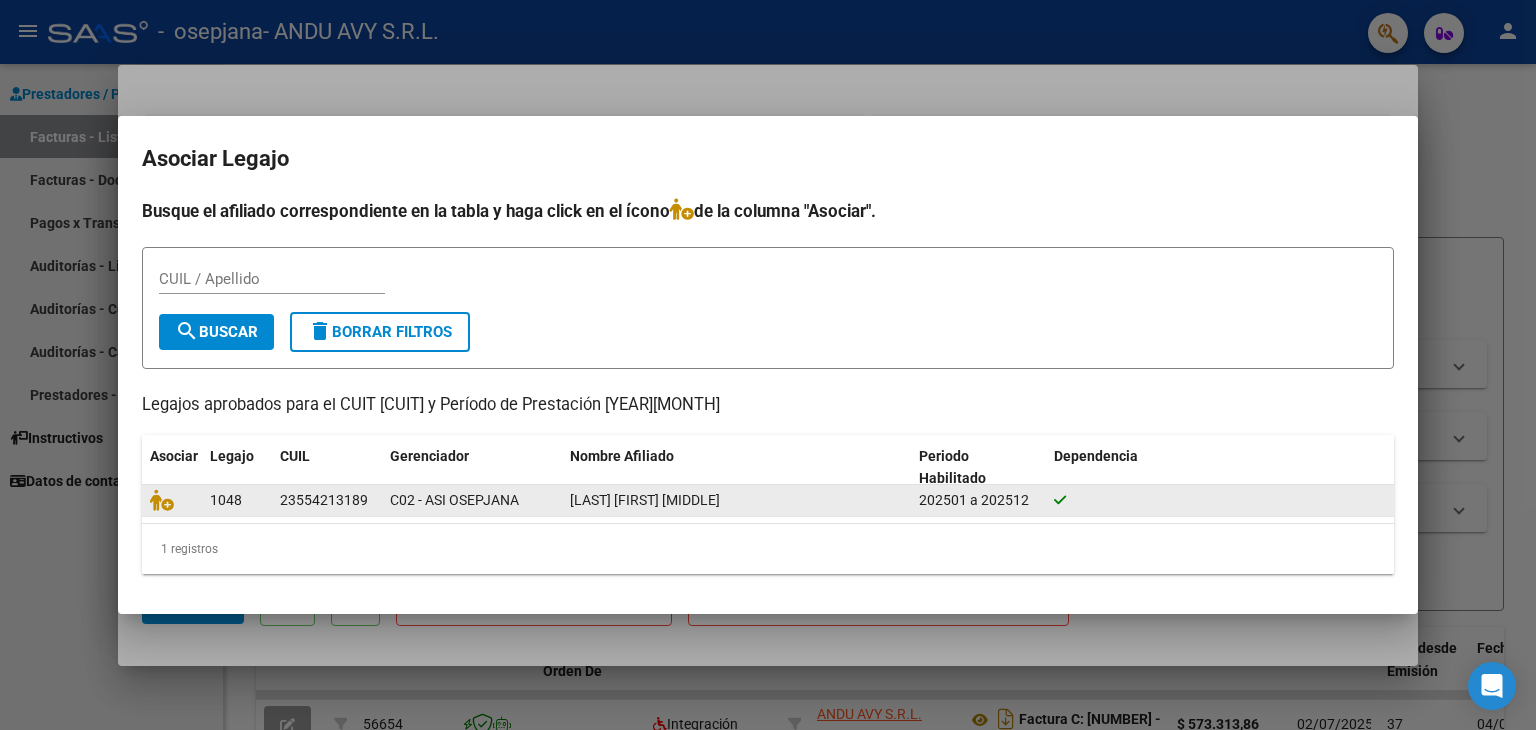 click on "1048" 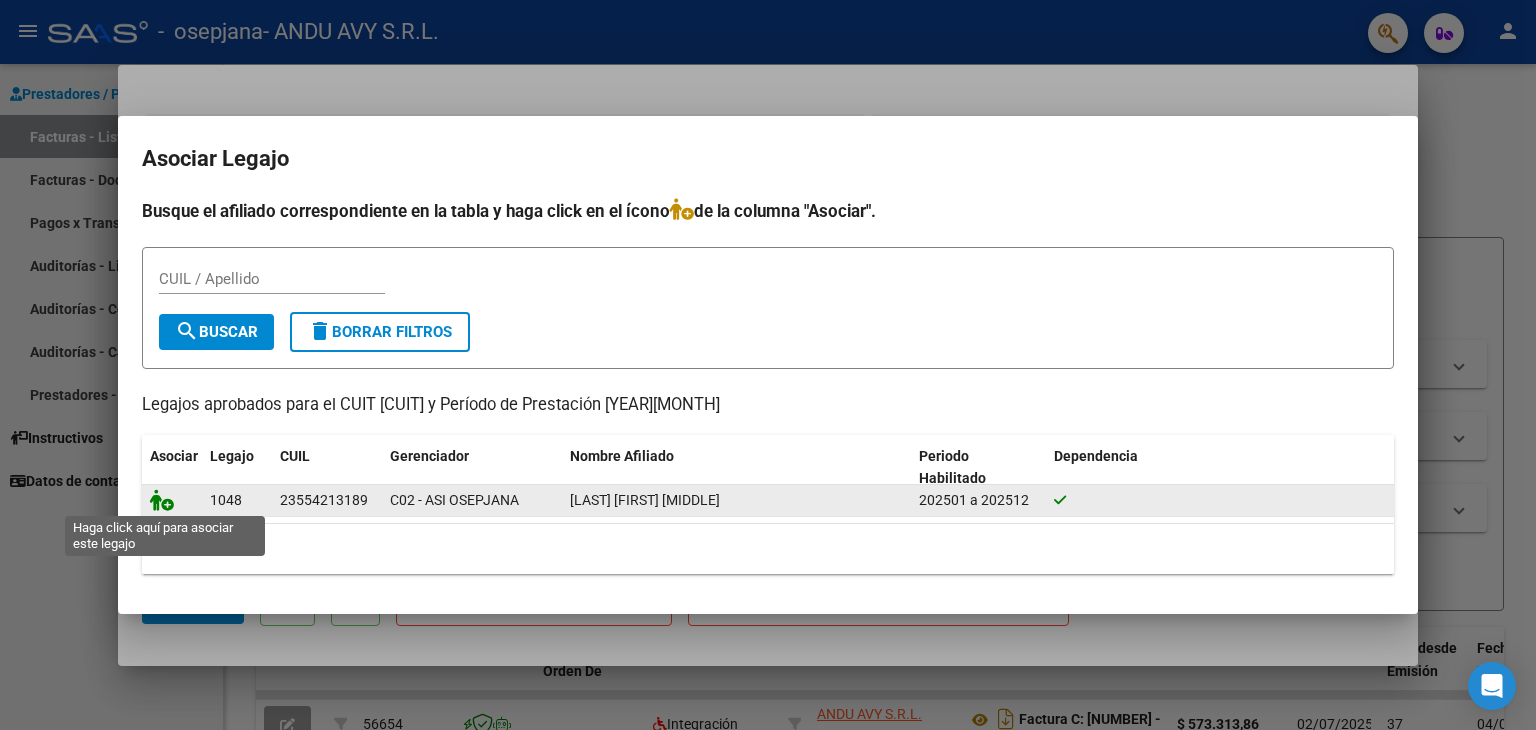 click 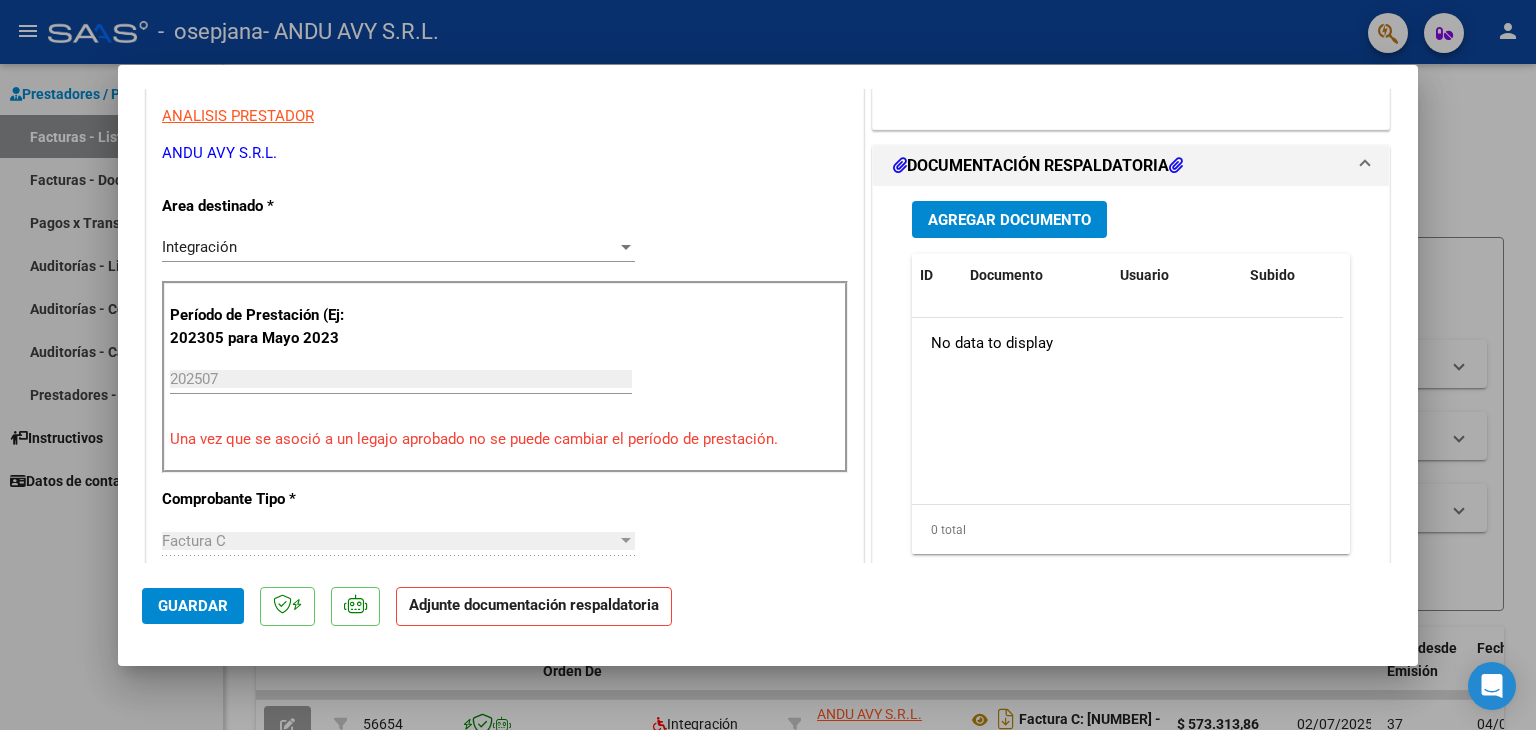 scroll, scrollTop: 427, scrollLeft: 0, axis: vertical 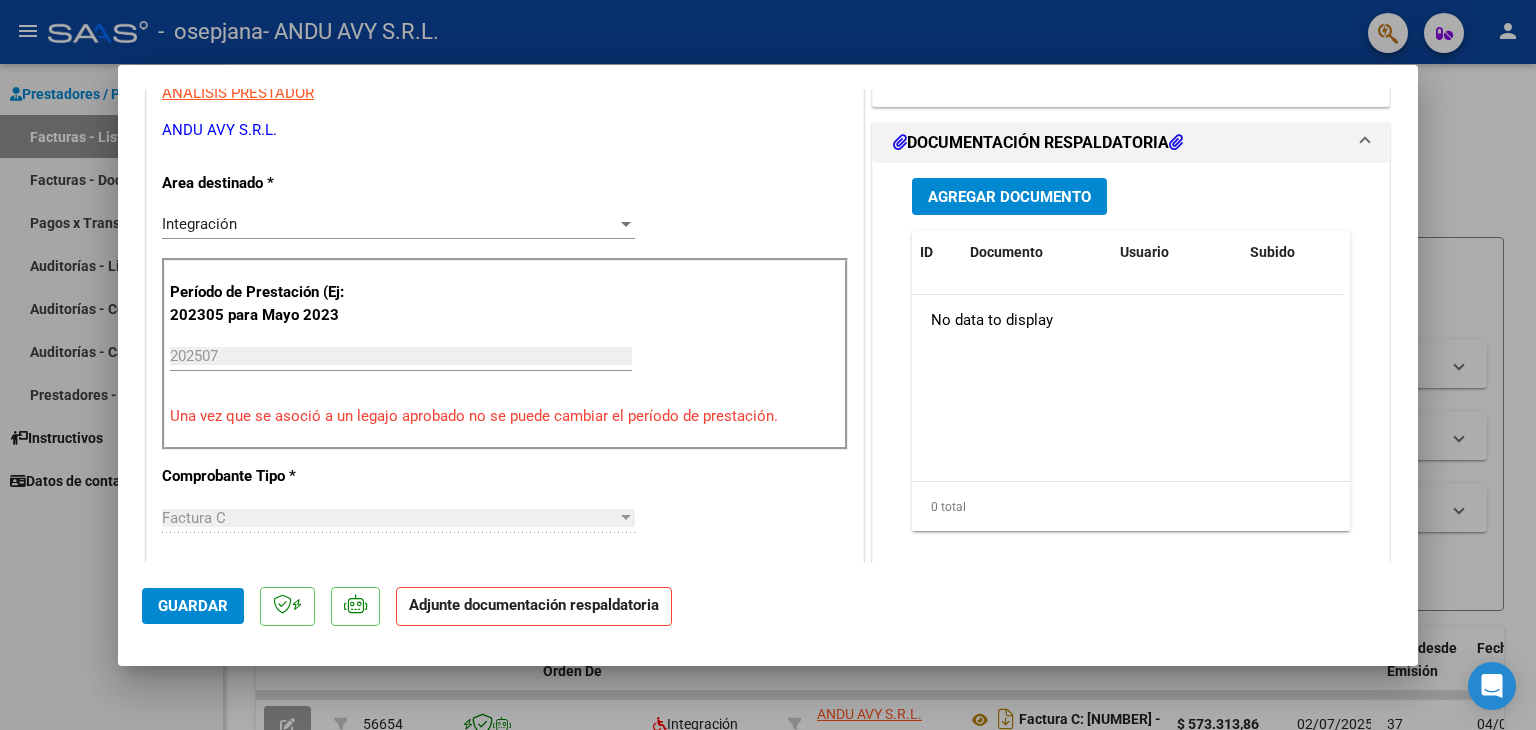 click on "Agregar Documento" at bounding box center [1009, 197] 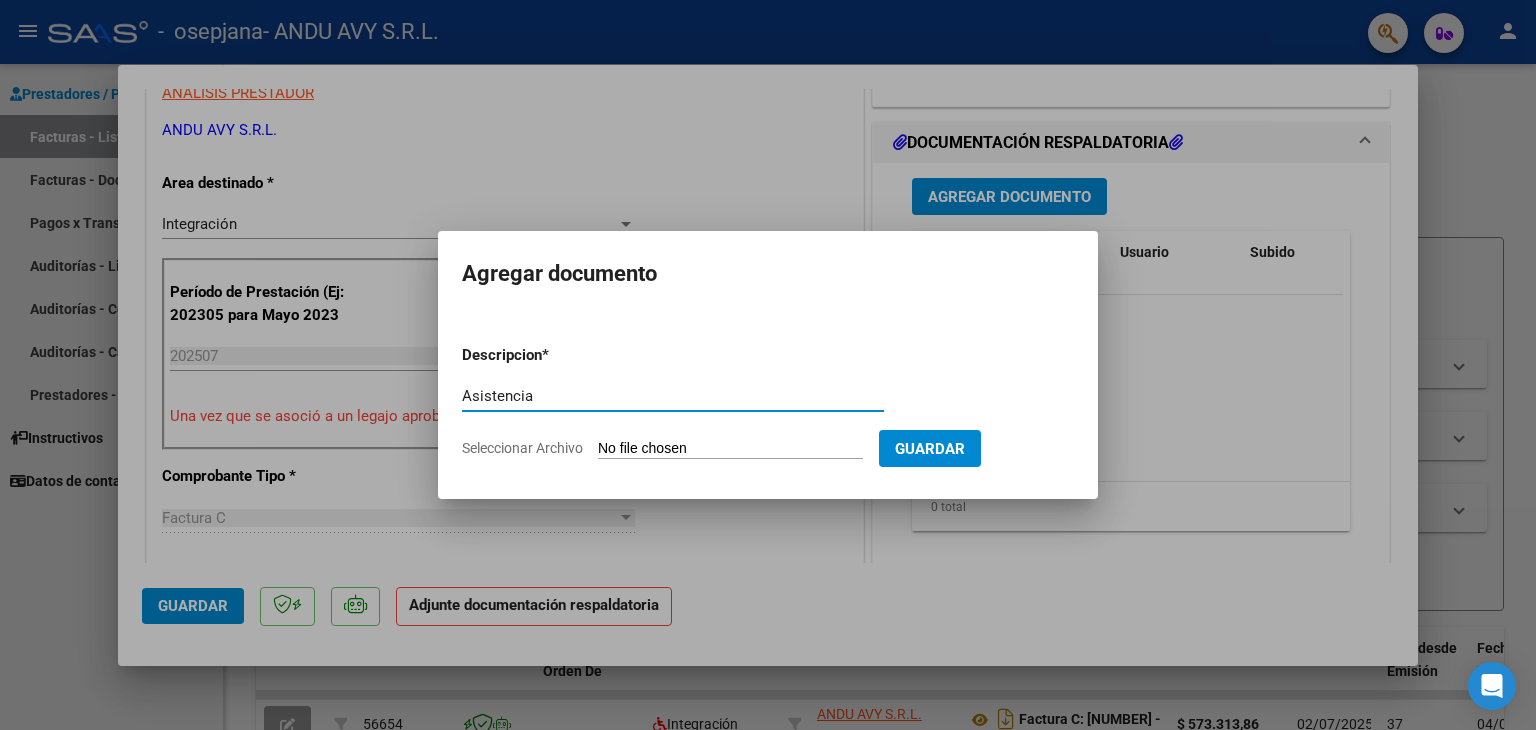 type on "Asistencia" 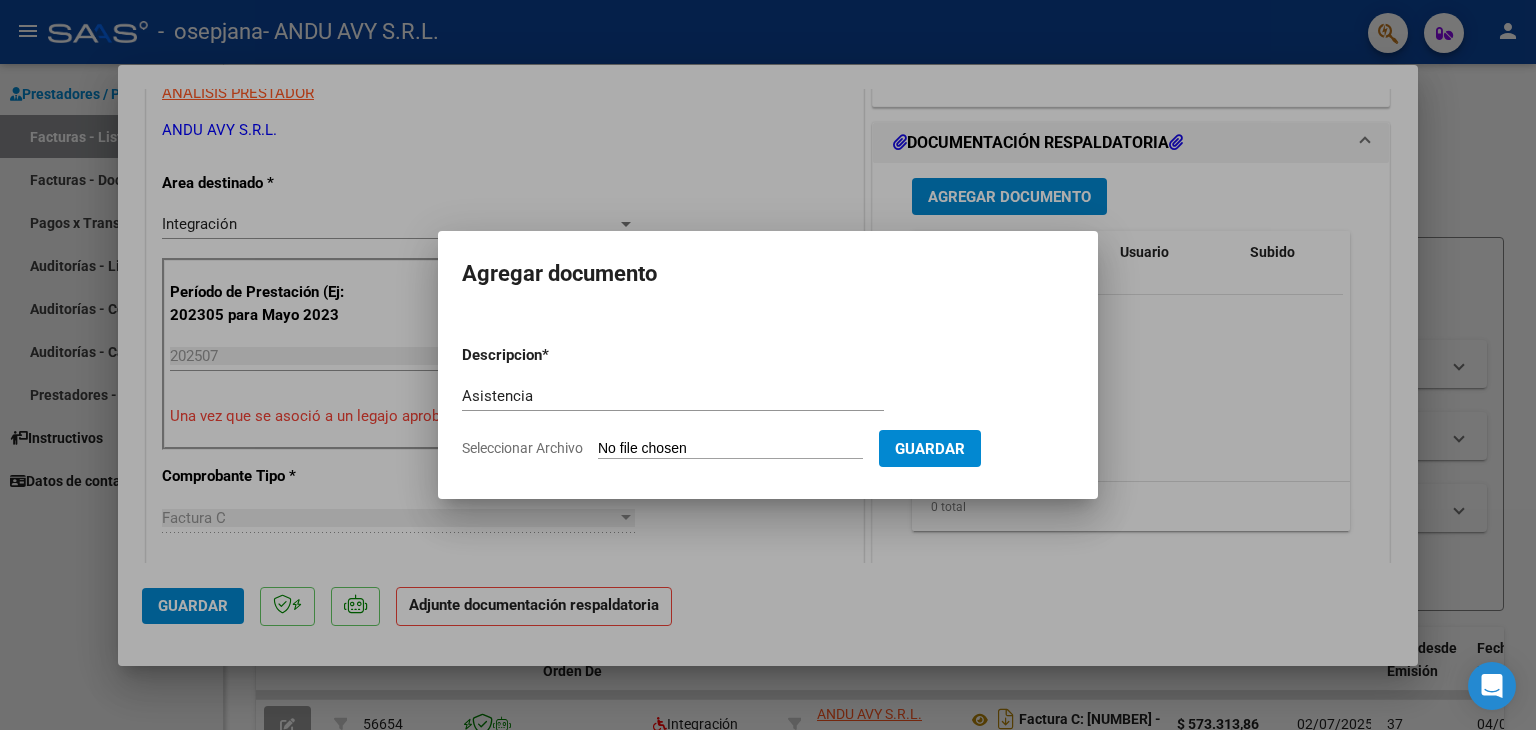 type on "C:\fakepath\OSEPJANA-Rosales-Julio2025-Asistencia.pdf" 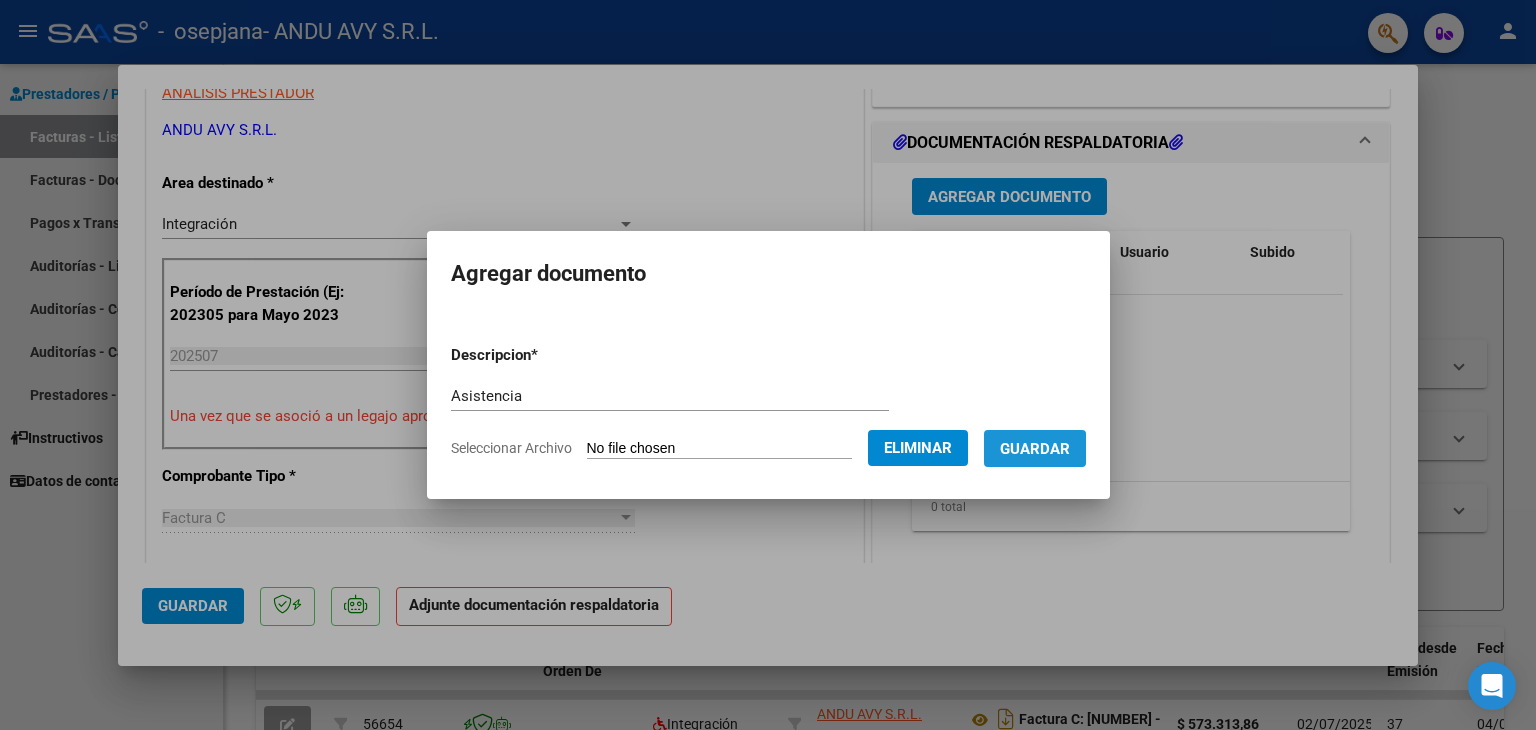 click on "Guardar" at bounding box center (1035, 449) 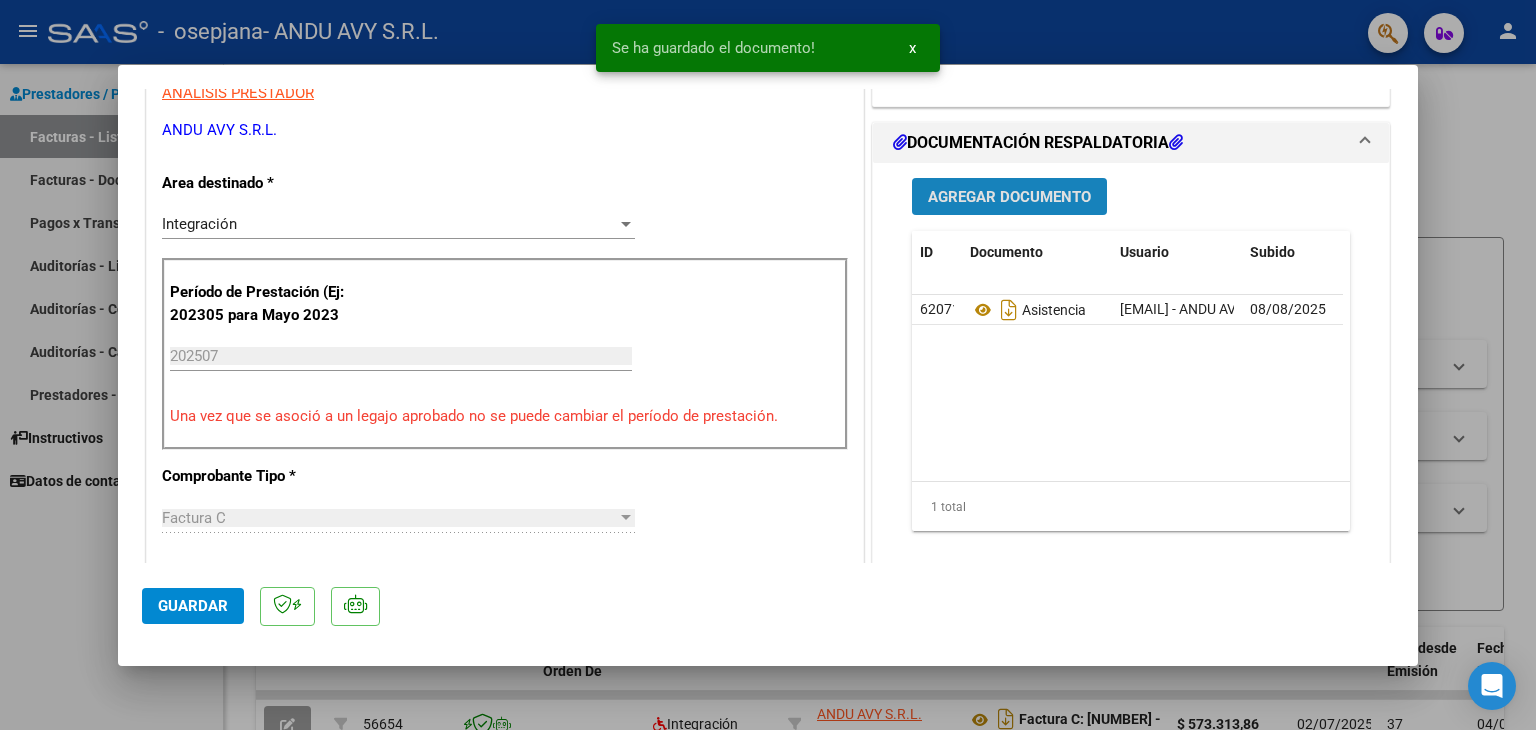 click on "Agregar Documento" at bounding box center [1009, 197] 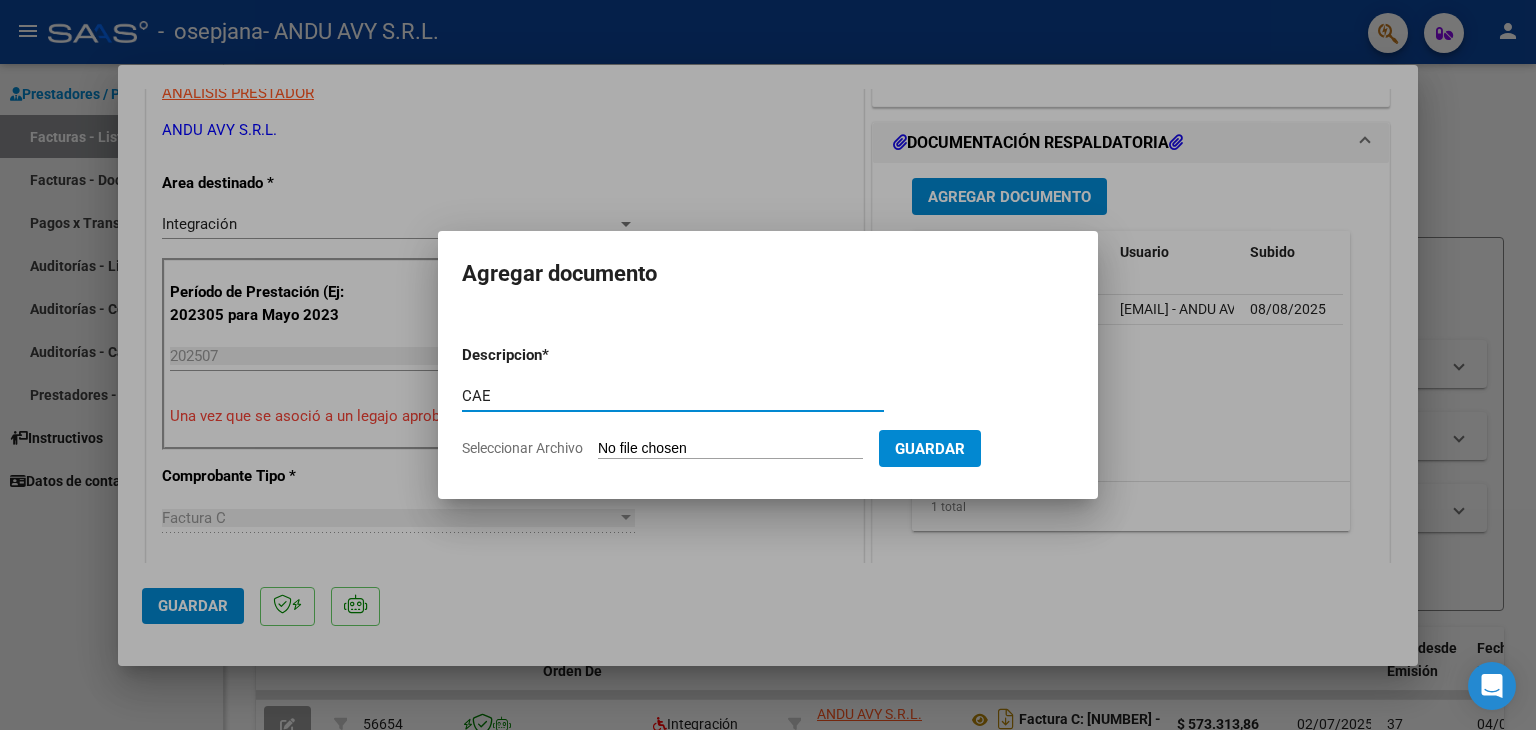 type on "CAE" 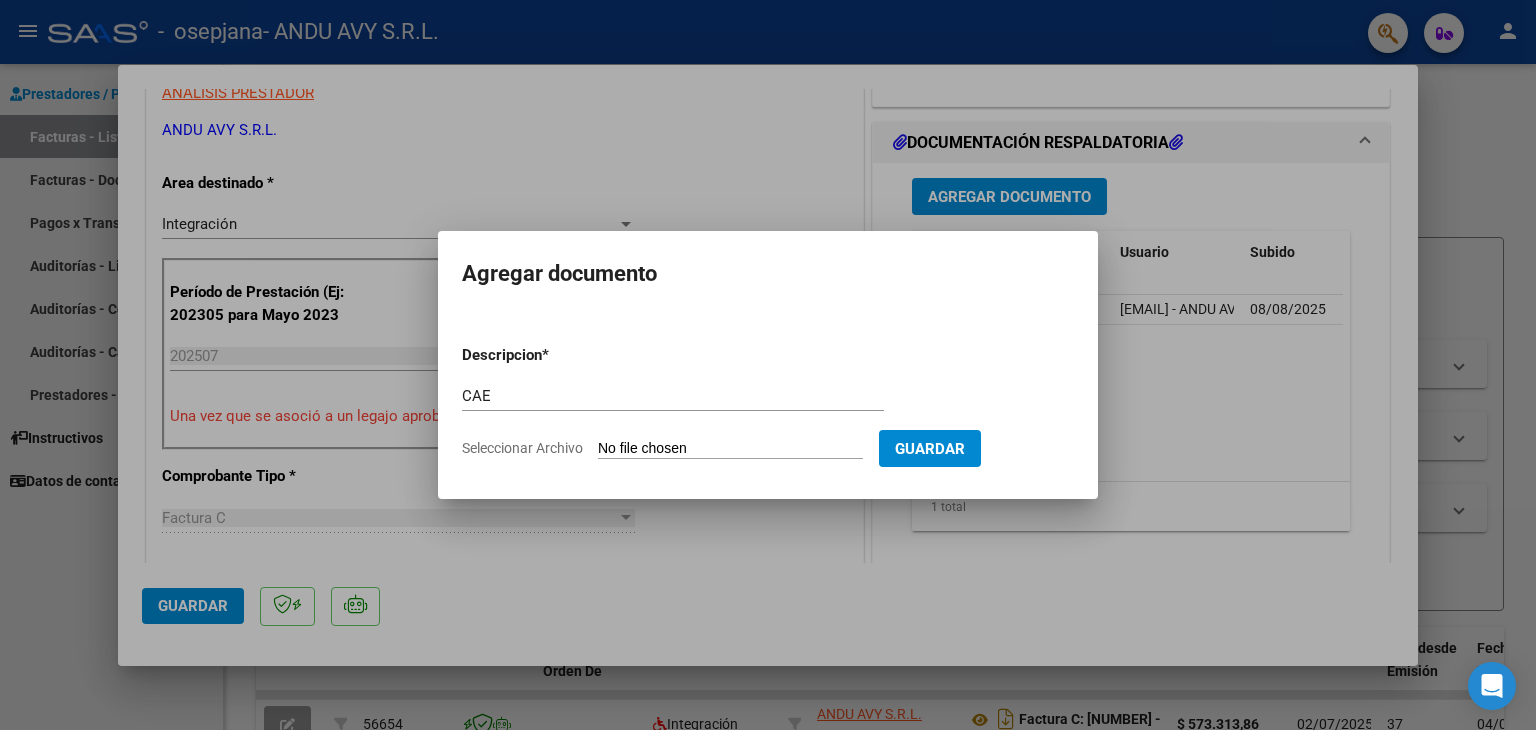 type on "C:\fakepath\OSEPJANA-Rosales-Julio2025-CAE.pdf" 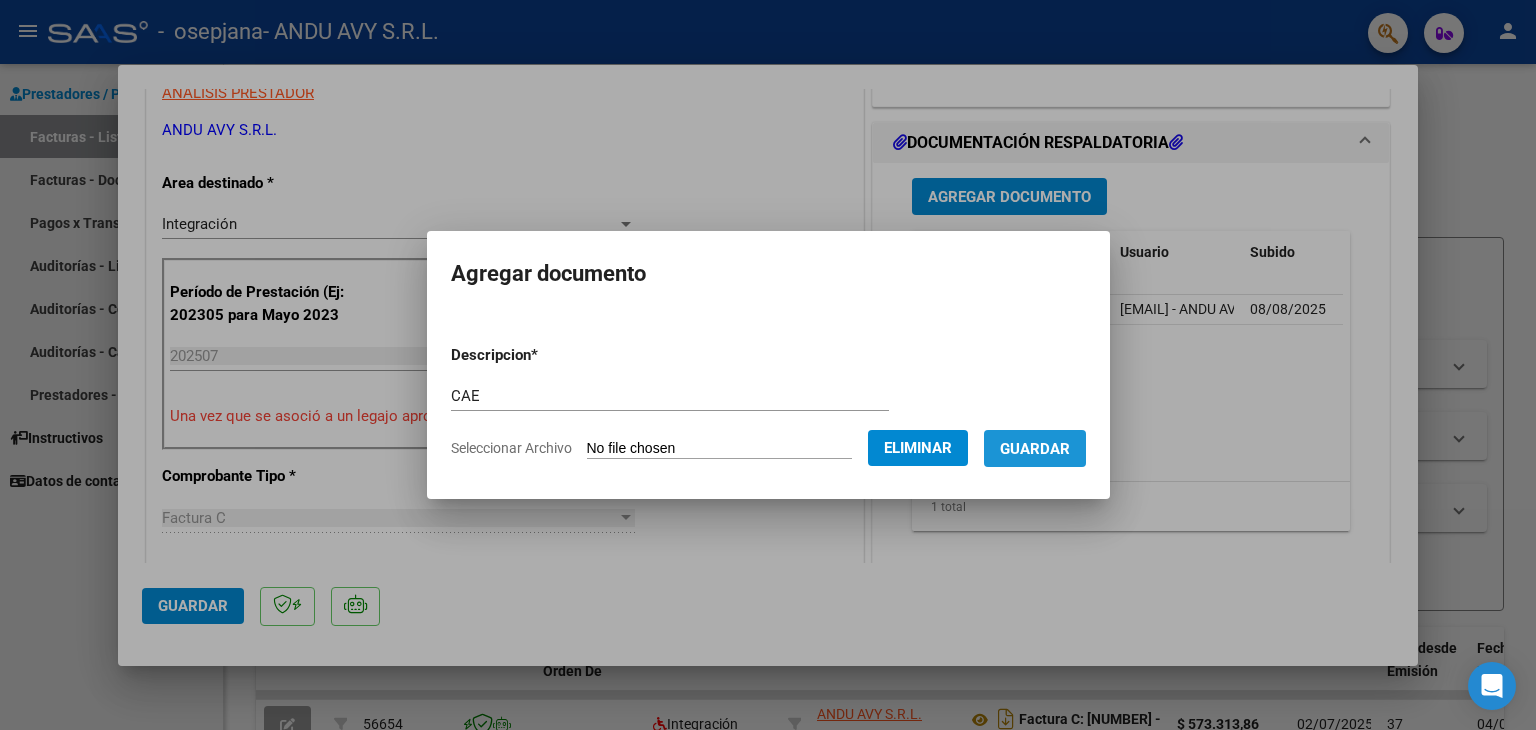click on "Guardar" at bounding box center (1035, 449) 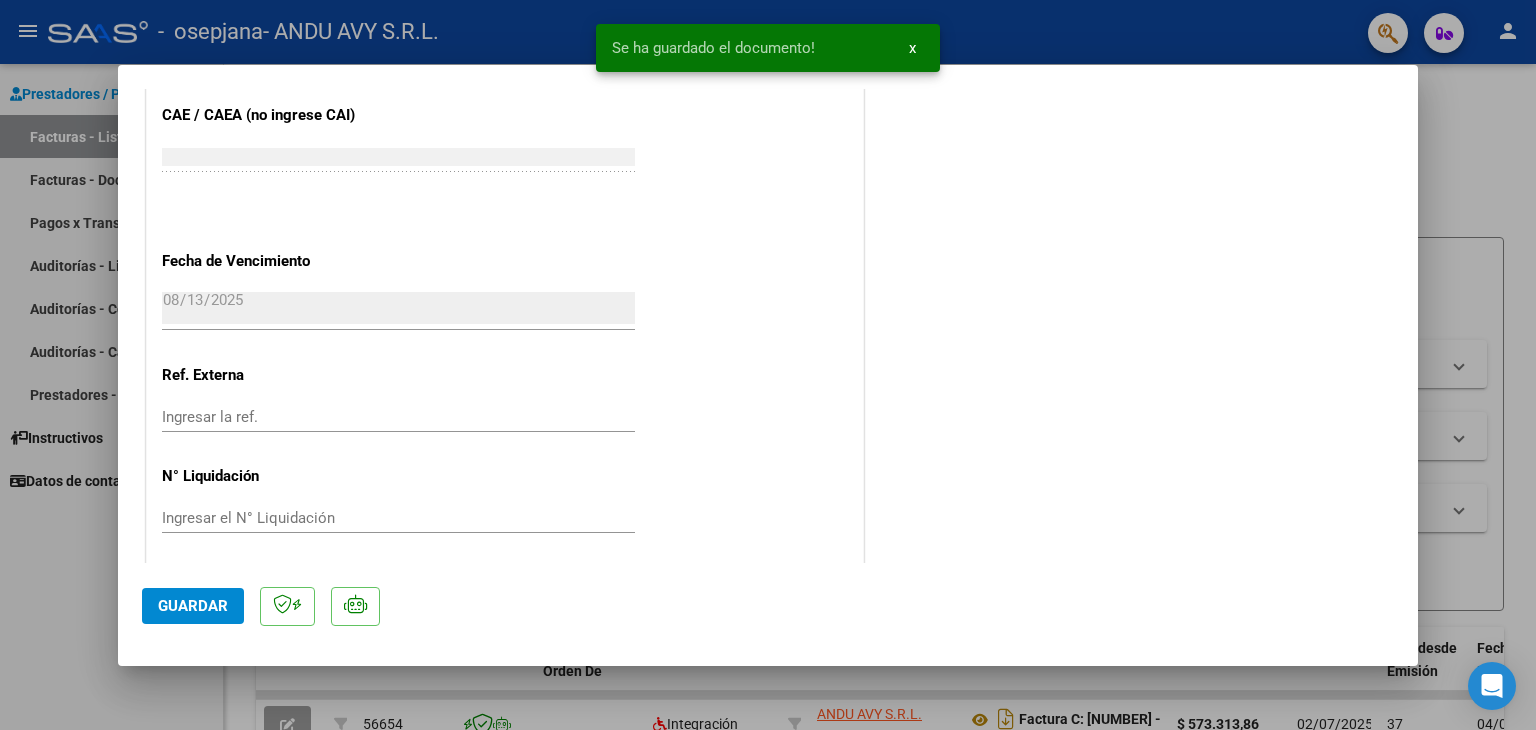 scroll, scrollTop: 1313, scrollLeft: 0, axis: vertical 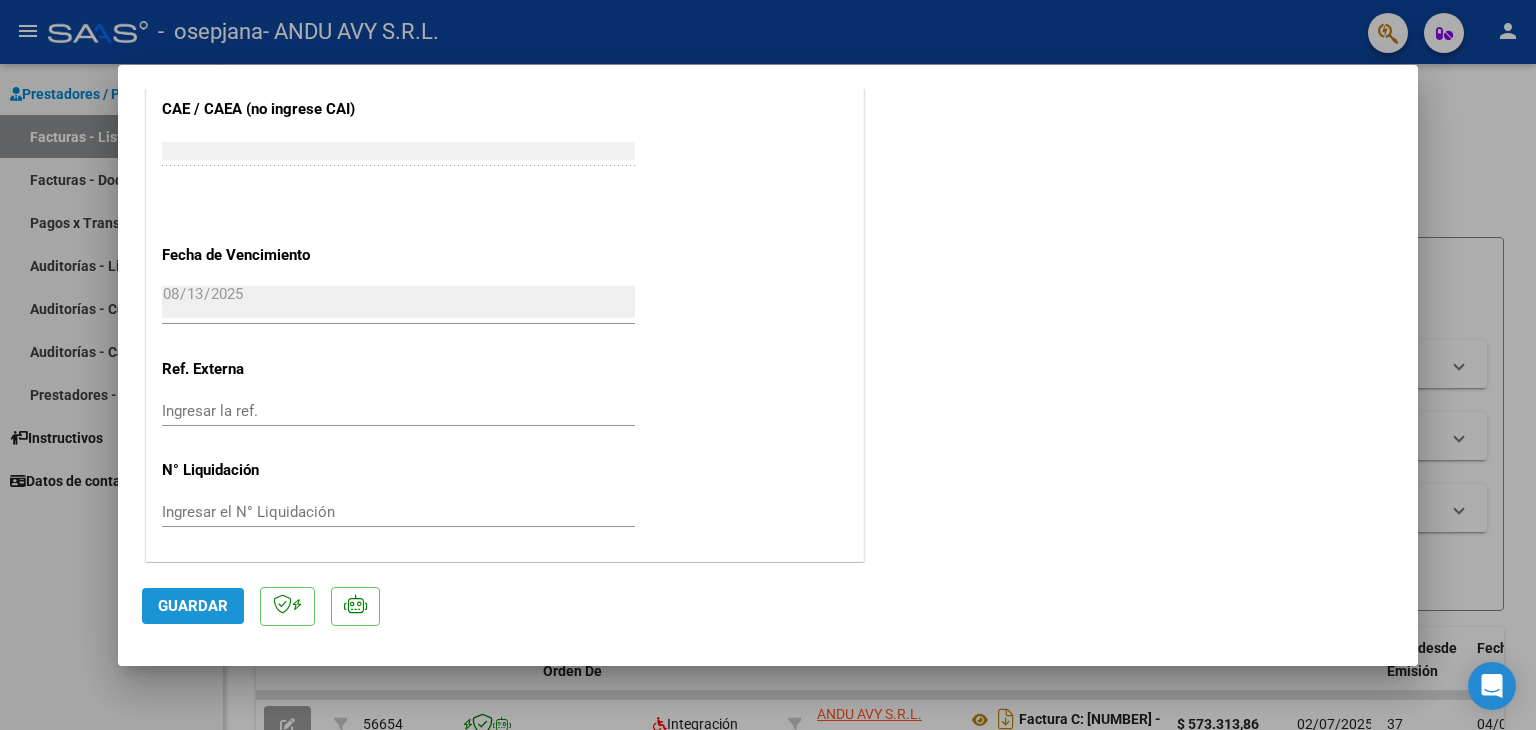 click on "Guardar" 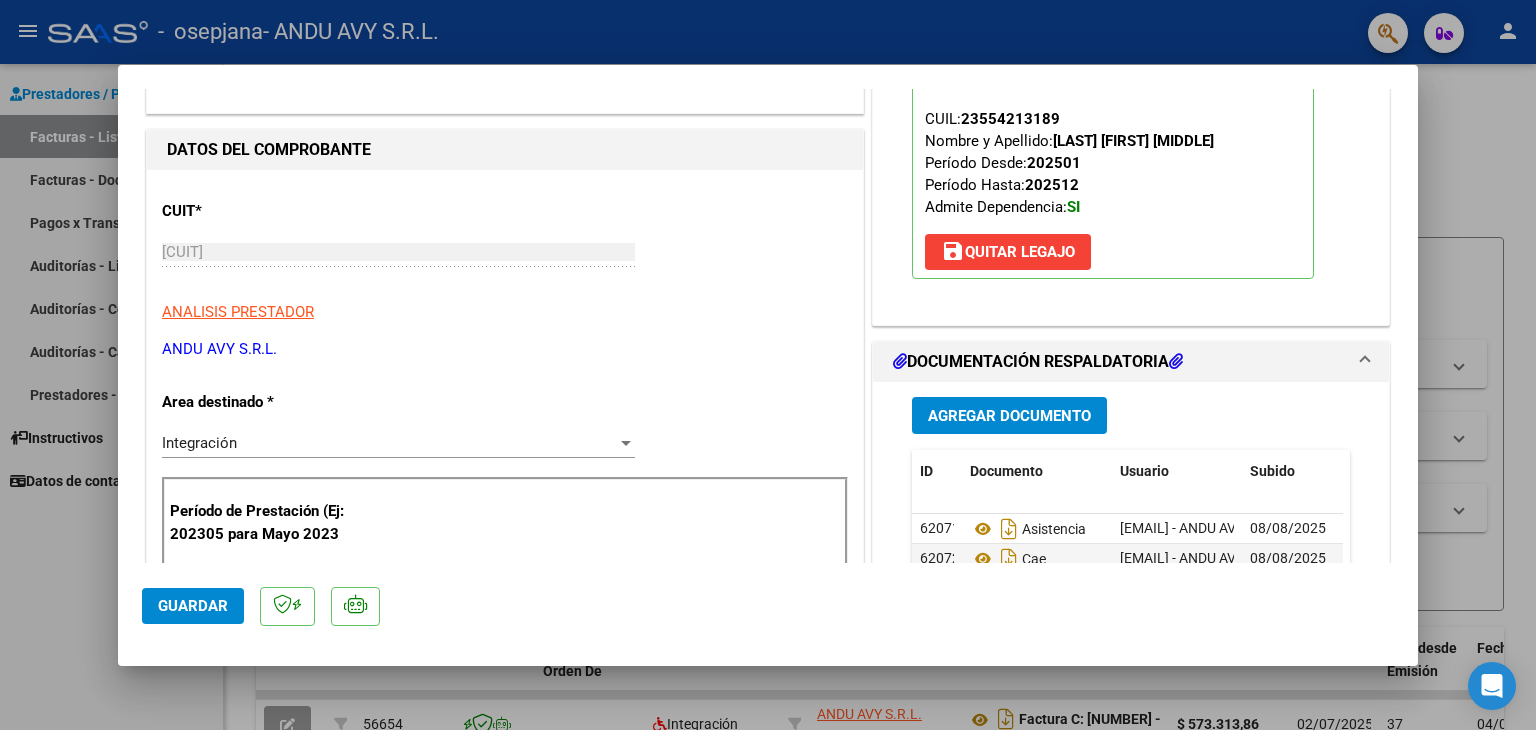 scroll, scrollTop: 0, scrollLeft: 0, axis: both 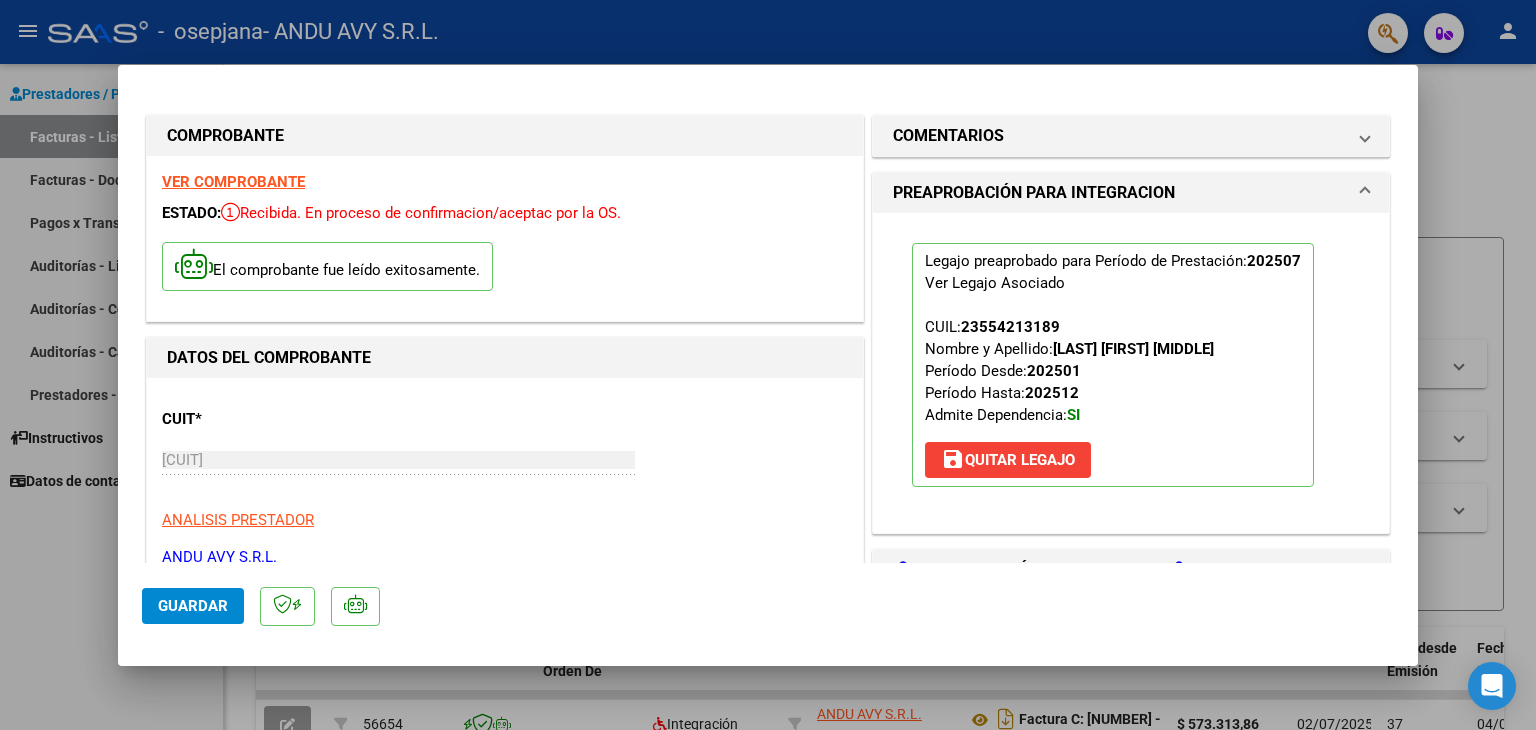 click at bounding box center [768, 365] 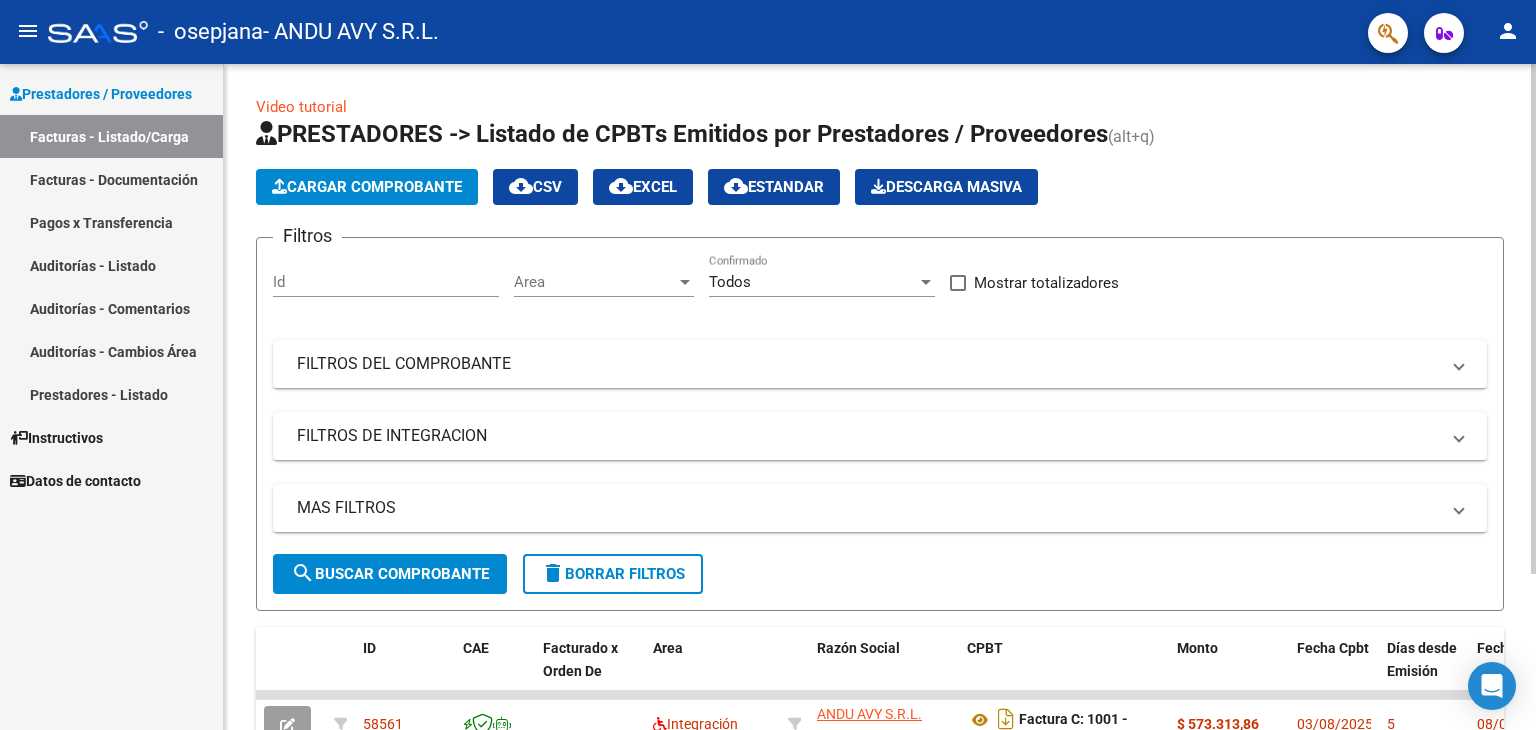 click on "search  Buscar Comprobante" 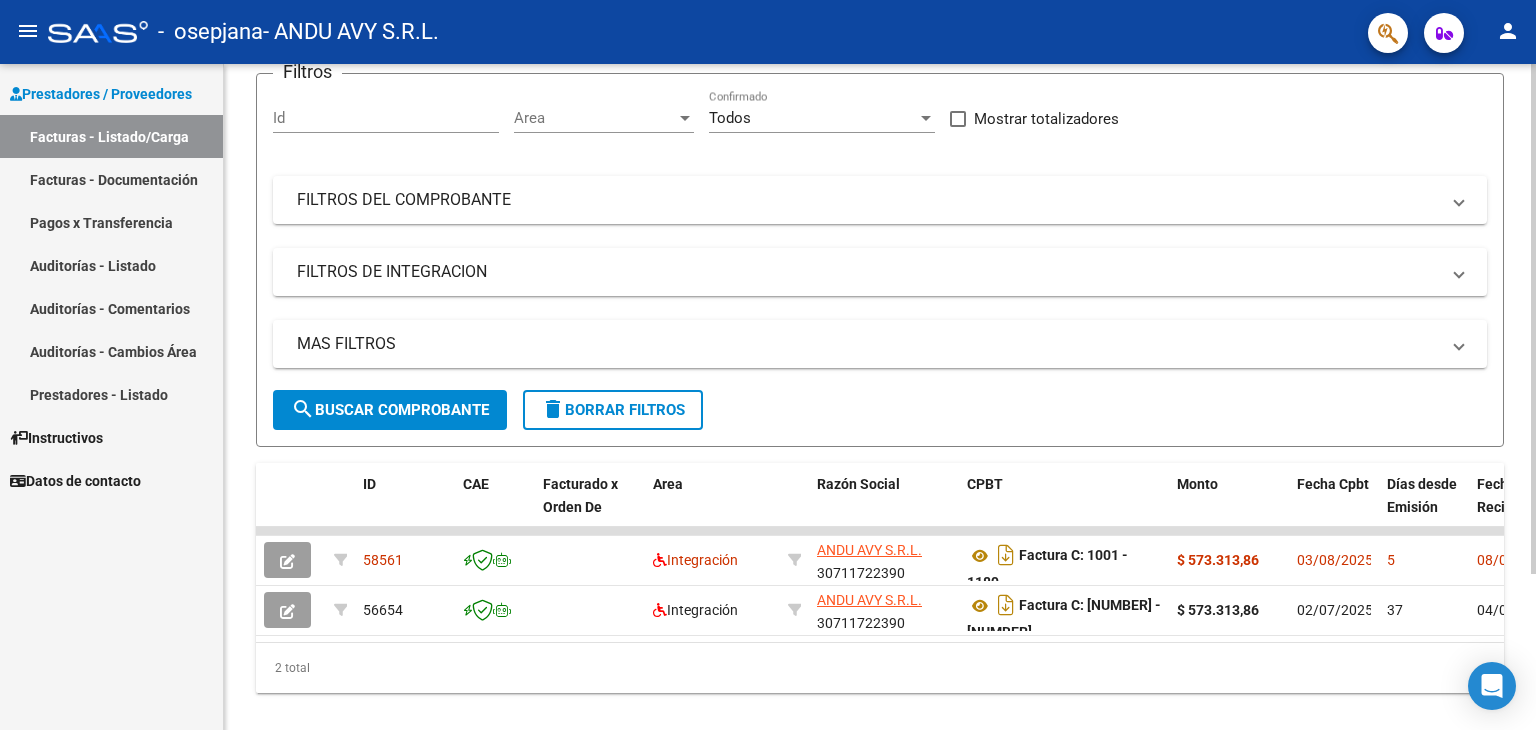 scroll, scrollTop: 204, scrollLeft: 0, axis: vertical 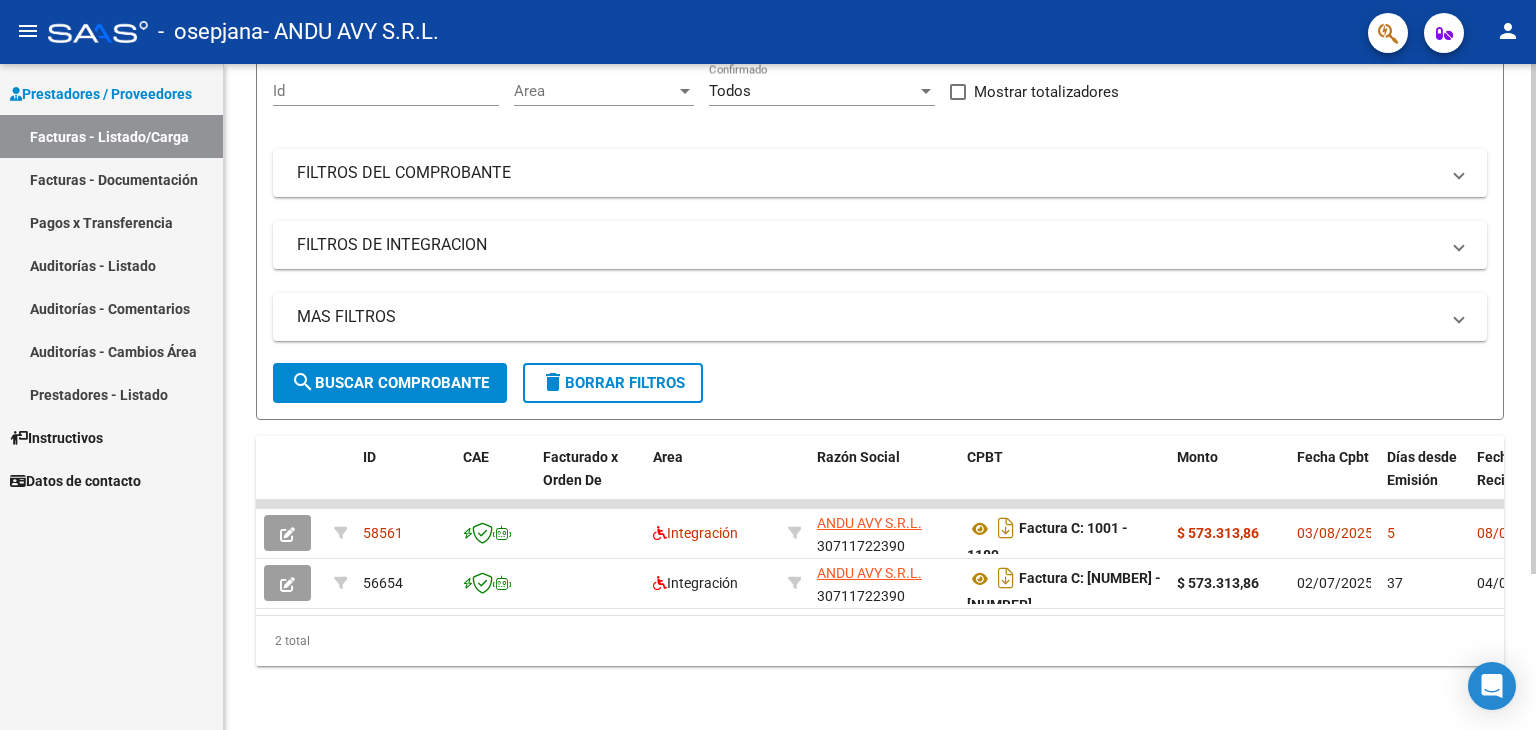click on "Video tutorial   PRESTADORES -> Listado de CPBTs Emitidos por Prestadores / Proveedores (alt+q)   Cargar Comprobante
cloud_download  CSV  cloud_download  EXCEL  cloud_download  Estandar   Descarga Masiva
Filtros Id Area Area Todos Confirmado   Mostrar totalizadores   FILTROS DEL COMPROBANTE  Comprobante Tipo Comprobante Tipo Start date – End date Fec. Comprobante Desde / Hasta Días Emisión Desde(cant. días) Días Emisión Hasta(cant. días) CUIT / Razón Social Pto. Venta Nro. Comprobante Código SSS CAE Válido CAE Válido Todos Cargado Módulo Hosp. Todos Tiene facturacion Apócrifa Hospital Refes  FILTROS DE INTEGRACION  Período De Prestación Campos del Archivo de Rendición Devuelto x SSS (dr_envio) Todos Rendido x SSS (dr_envio) Tipo de Registro Tipo de Registro Período Presentación Período Presentación Campos del Legajo Asociado (preaprobación) Afiliado Legajo (cuil/nombre) Todos Solo facturas preaprobadas  MAS FILTROS  Todos Con Doc. Respaldatoria Todos Con Trazabilidad Todos – – 5" 